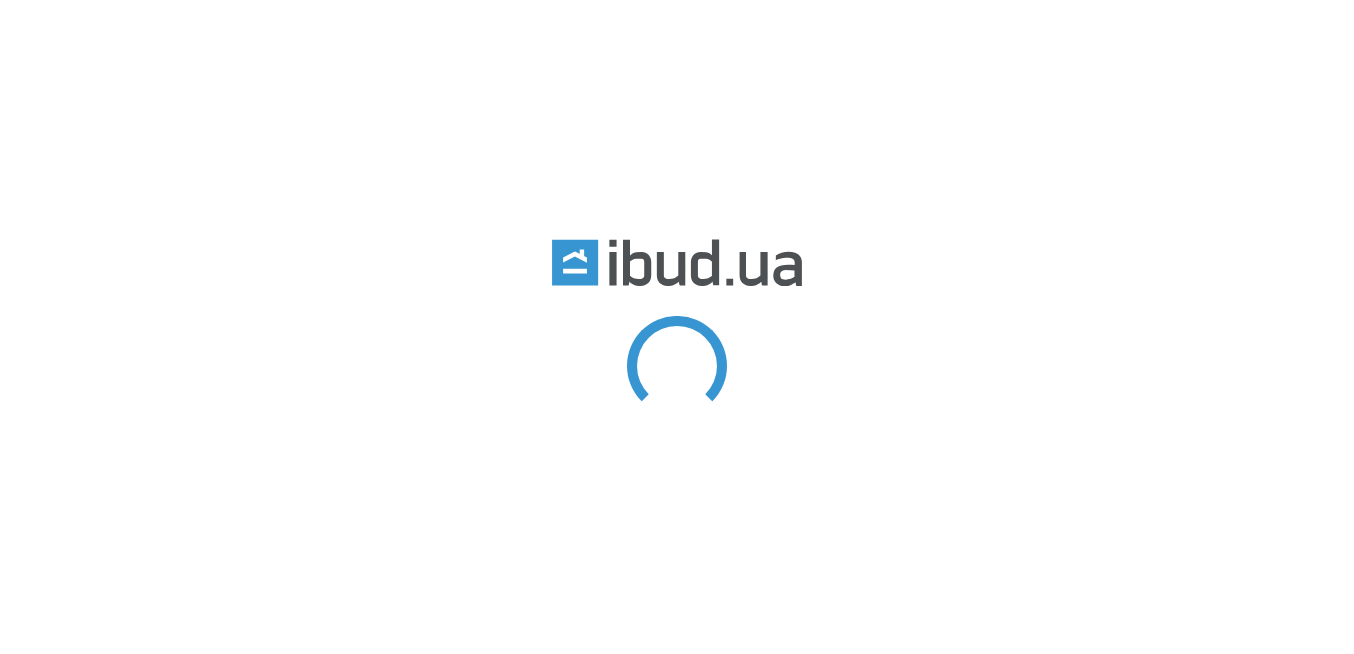 scroll, scrollTop: 0, scrollLeft: 0, axis: both 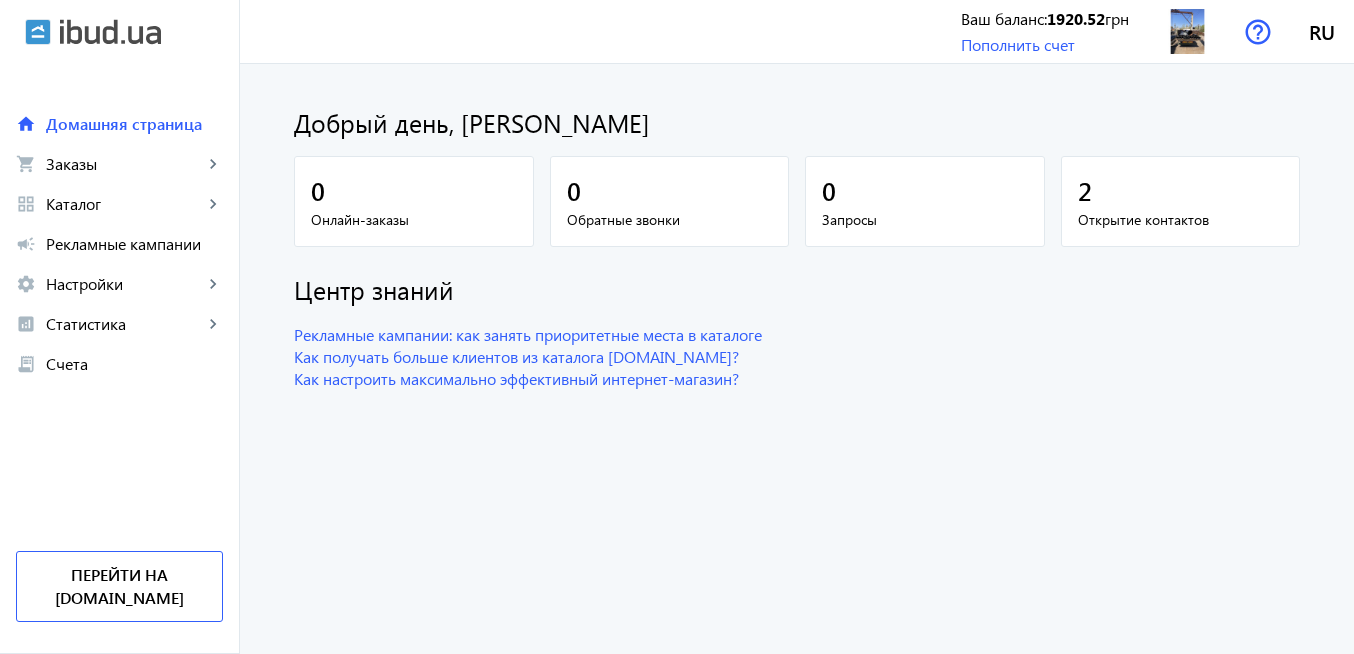 click on "Рекламные кампании" 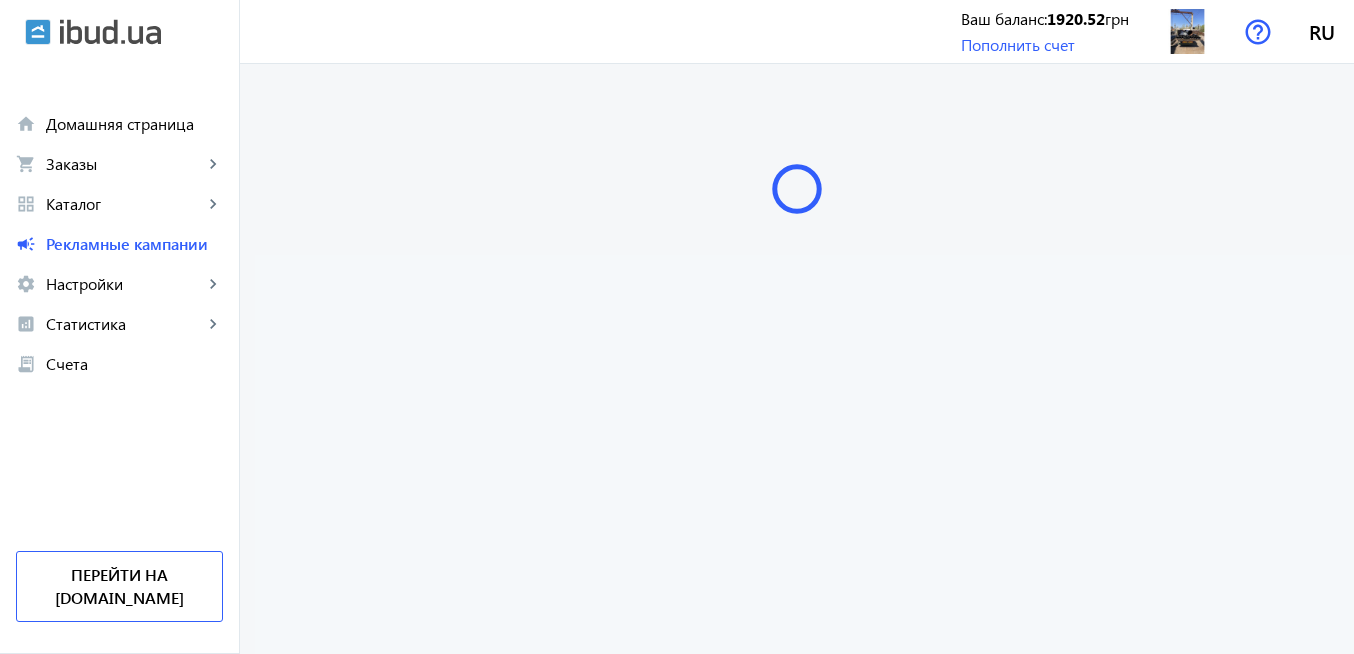scroll, scrollTop: 0, scrollLeft: 0, axis: both 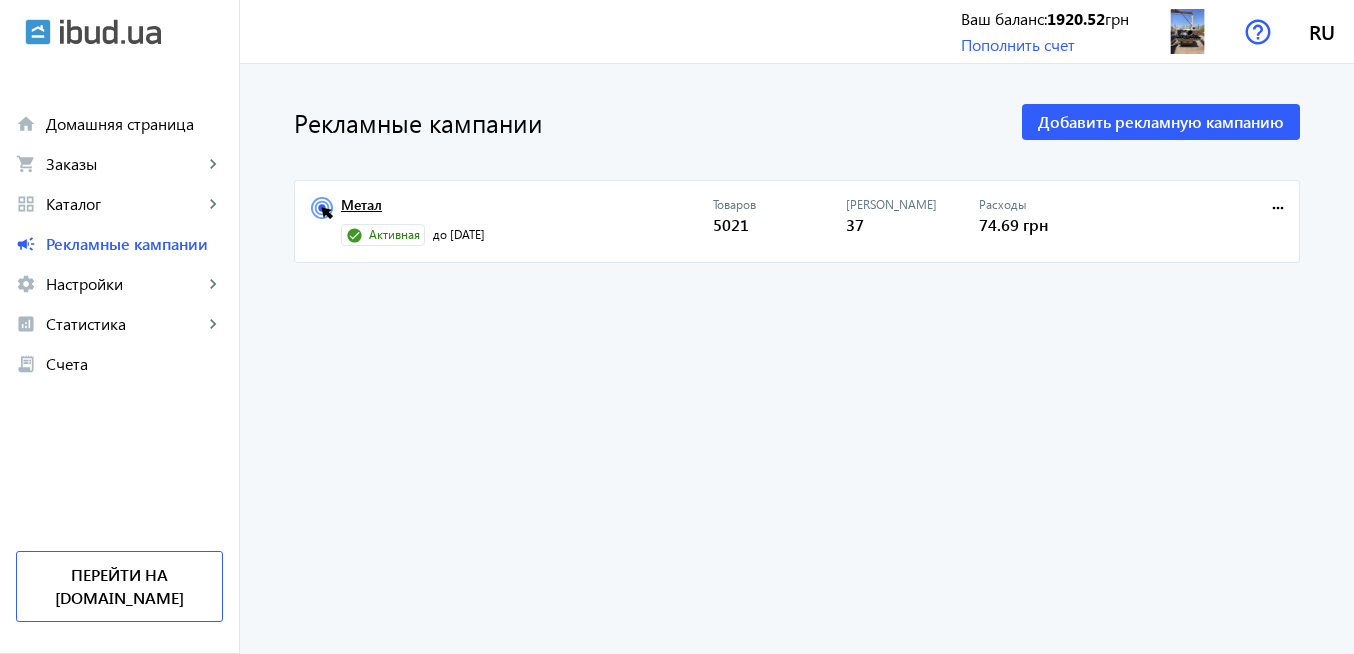 click on "Метал" at bounding box center [527, 211] 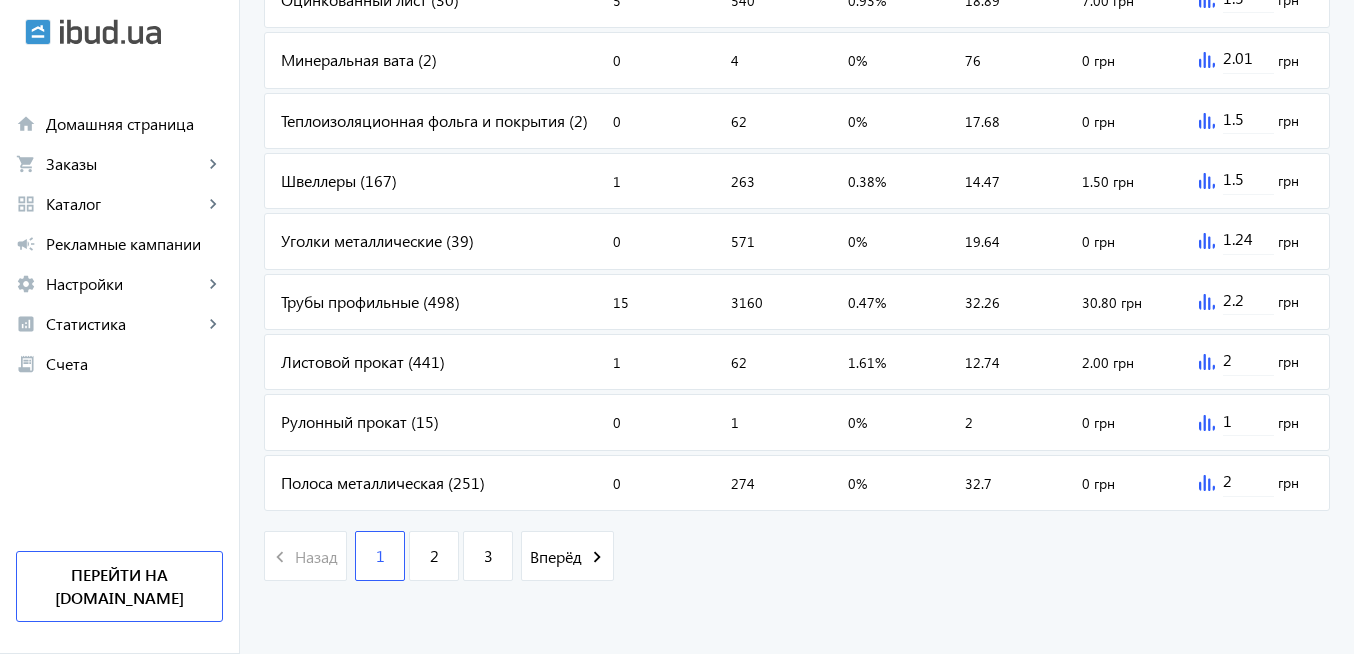 scroll, scrollTop: 963, scrollLeft: 0, axis: vertical 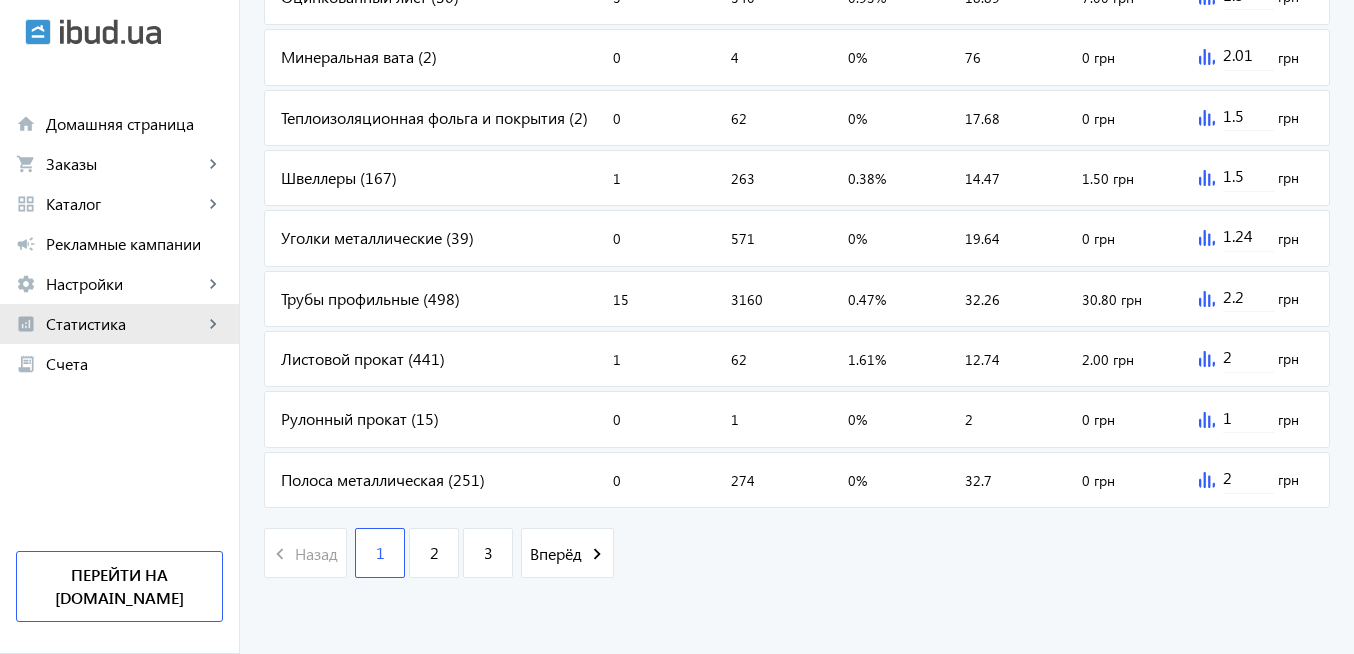 click on "Статистика" 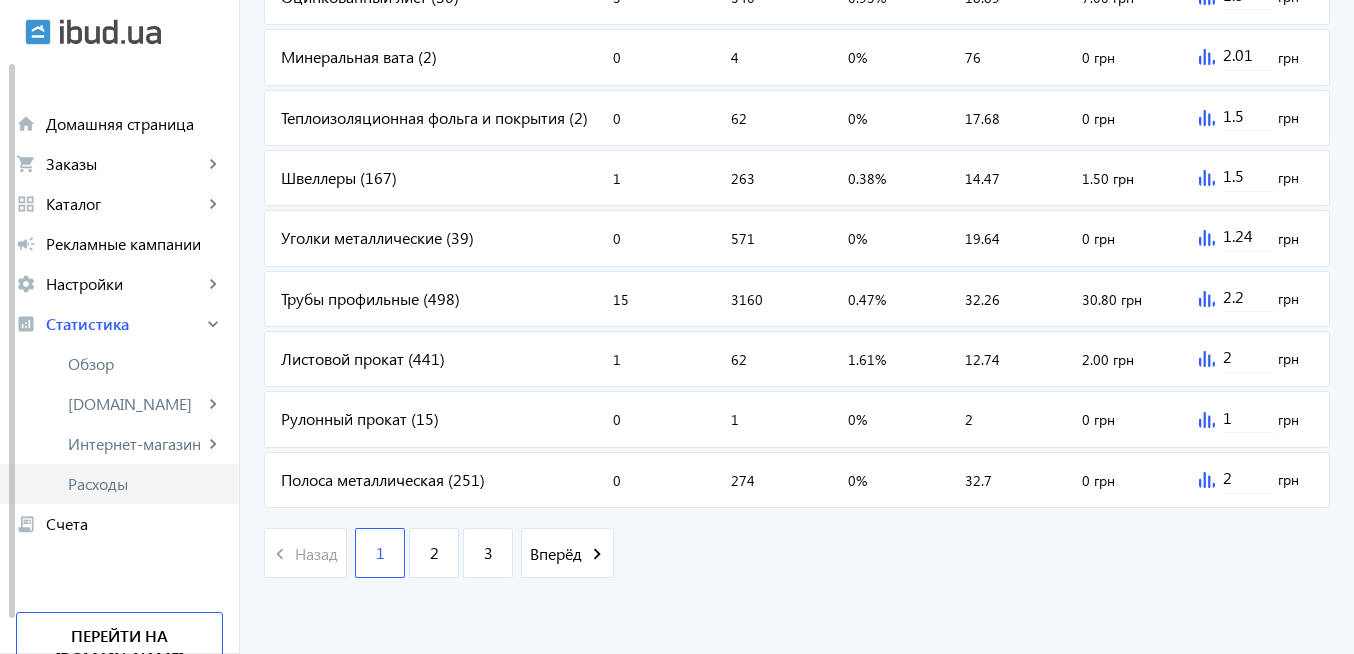 click on "Расходы" 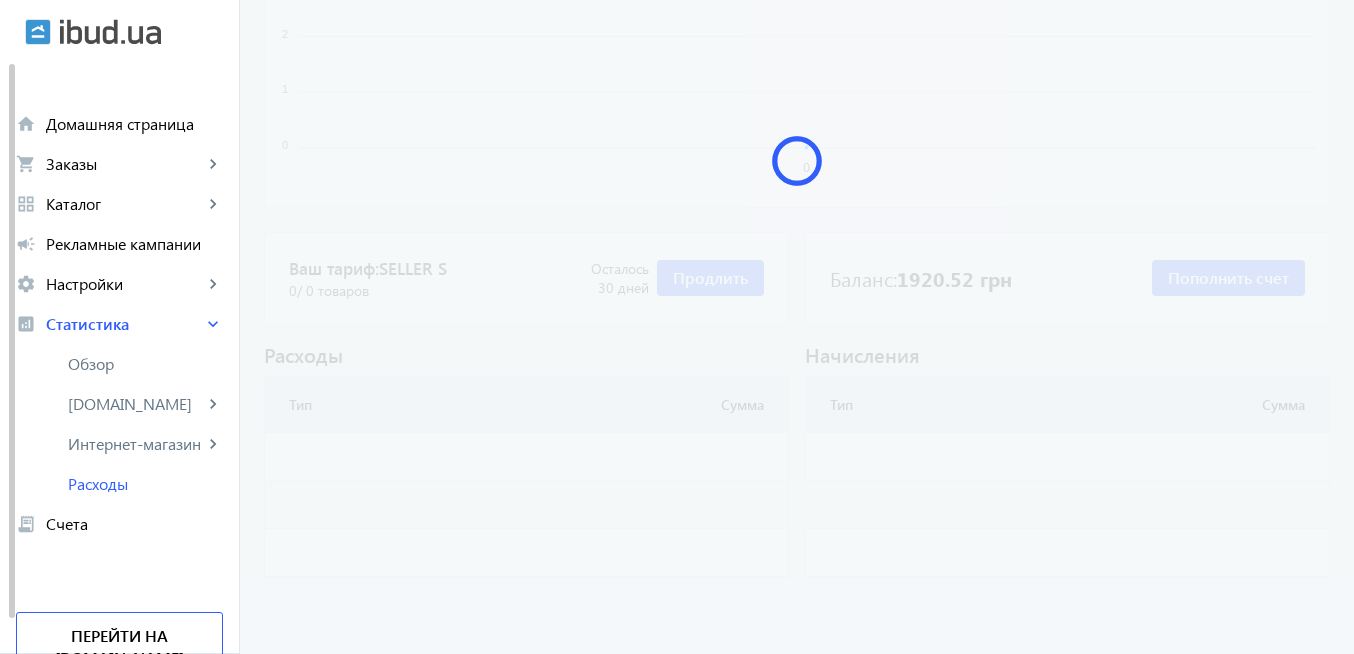 scroll, scrollTop: 0, scrollLeft: 0, axis: both 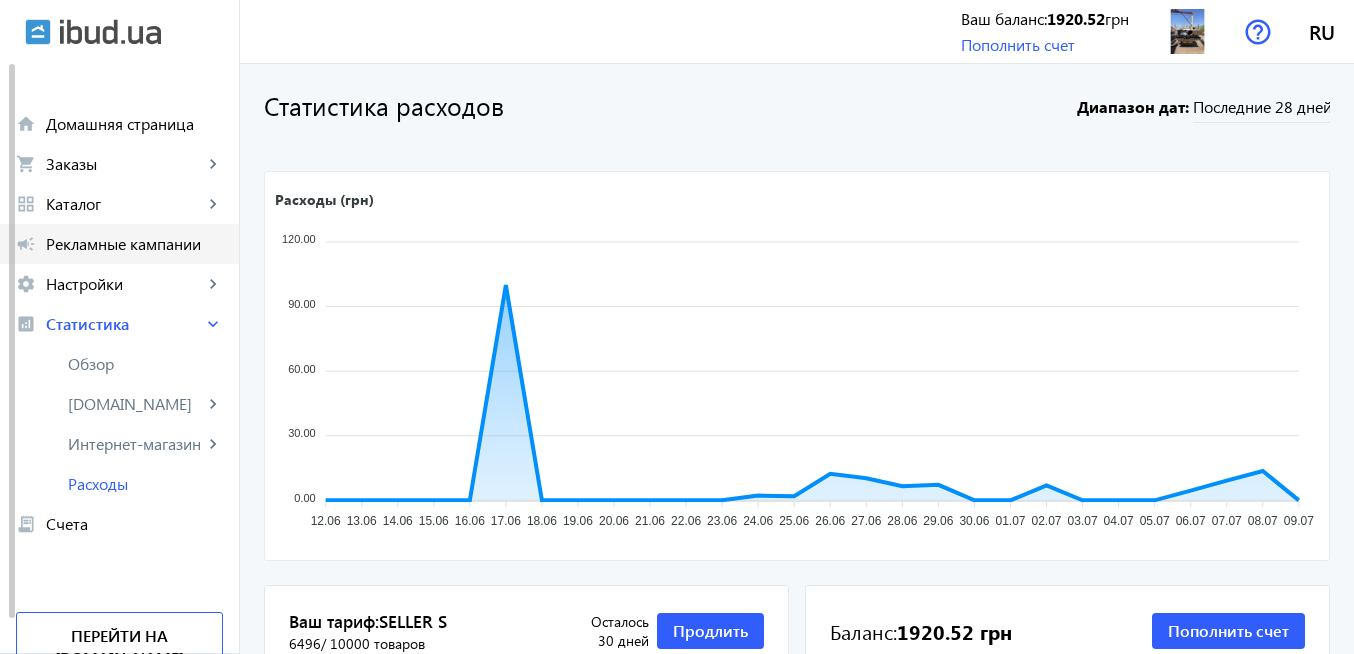 click on "Рекламные кампании" 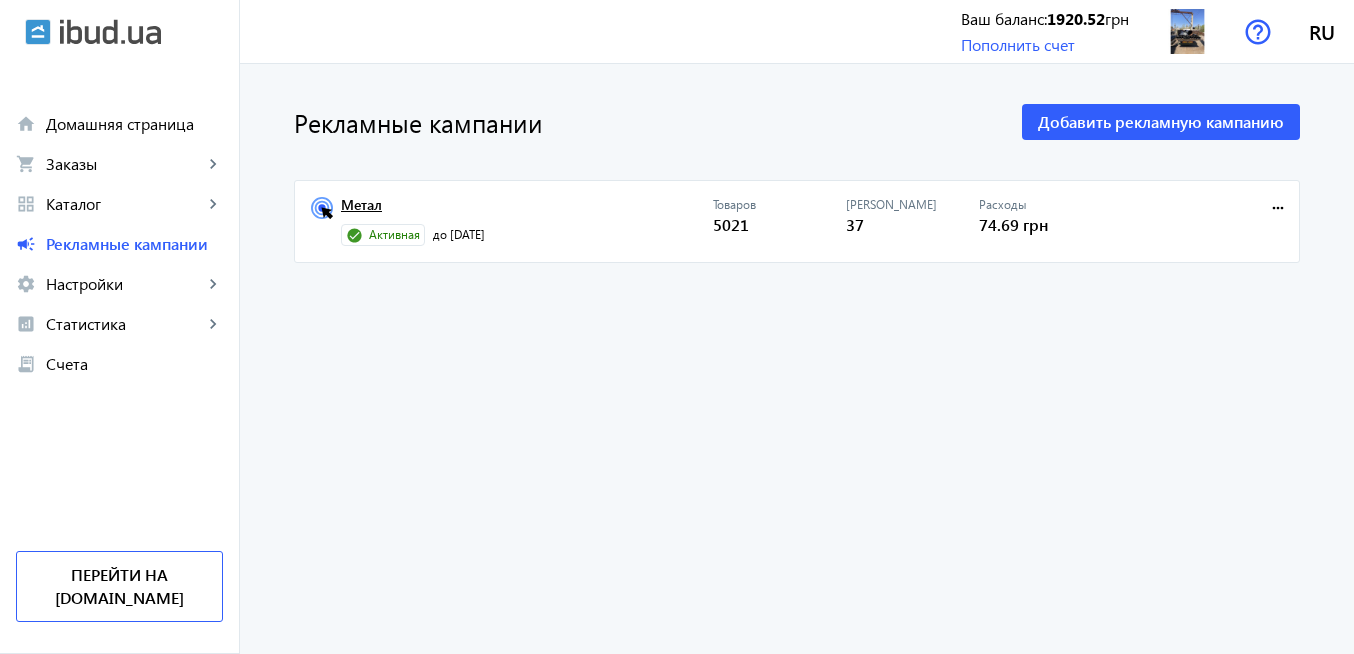 click on "Метал" at bounding box center (527, 211) 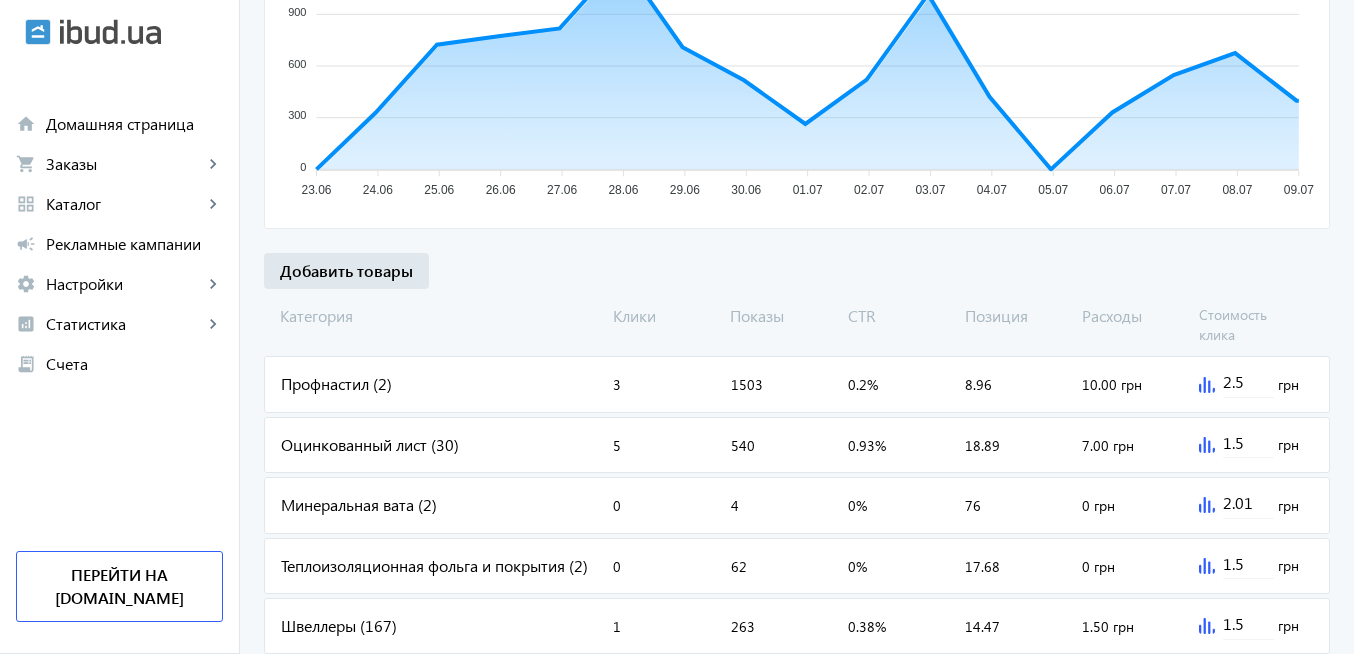 scroll, scrollTop: 600, scrollLeft: 0, axis: vertical 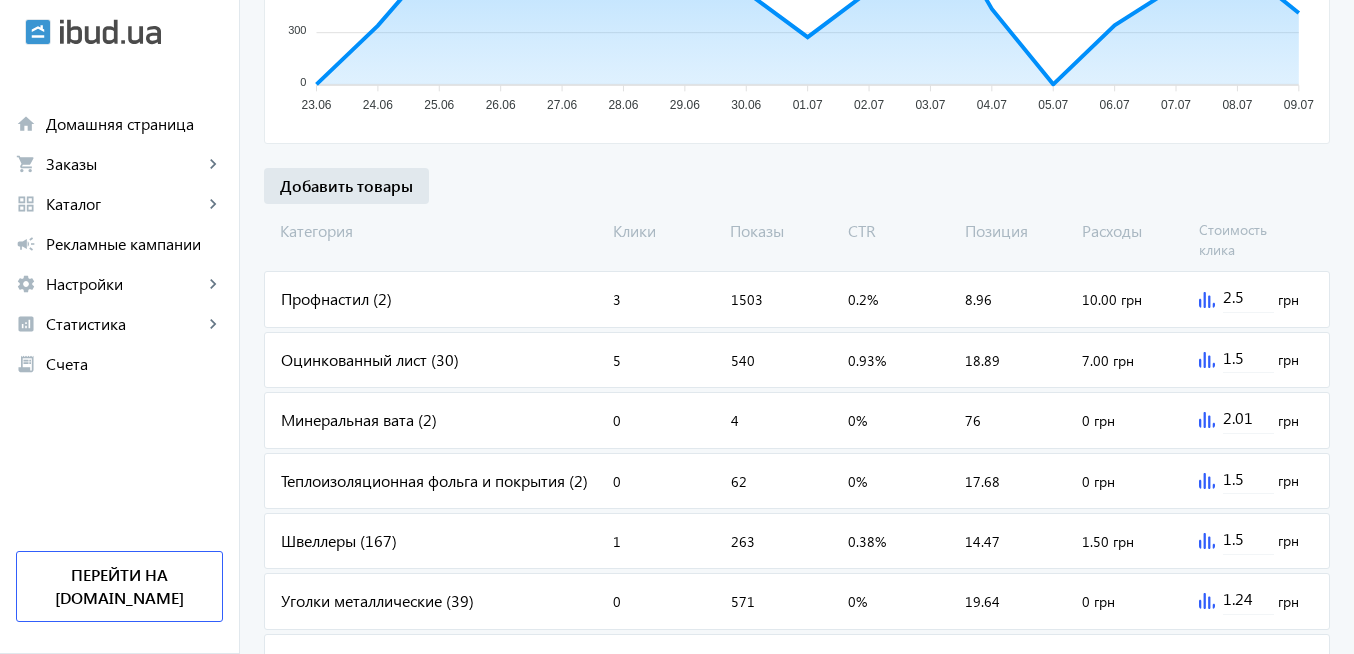 click 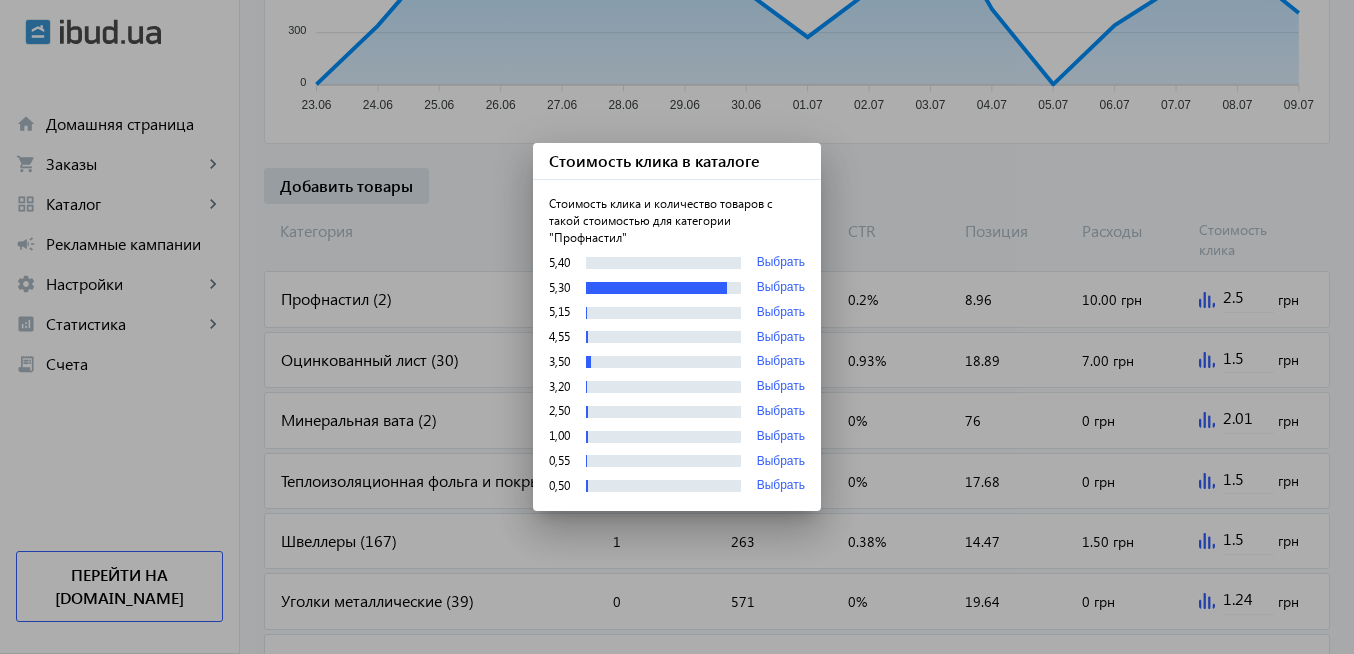 scroll, scrollTop: 0, scrollLeft: 0, axis: both 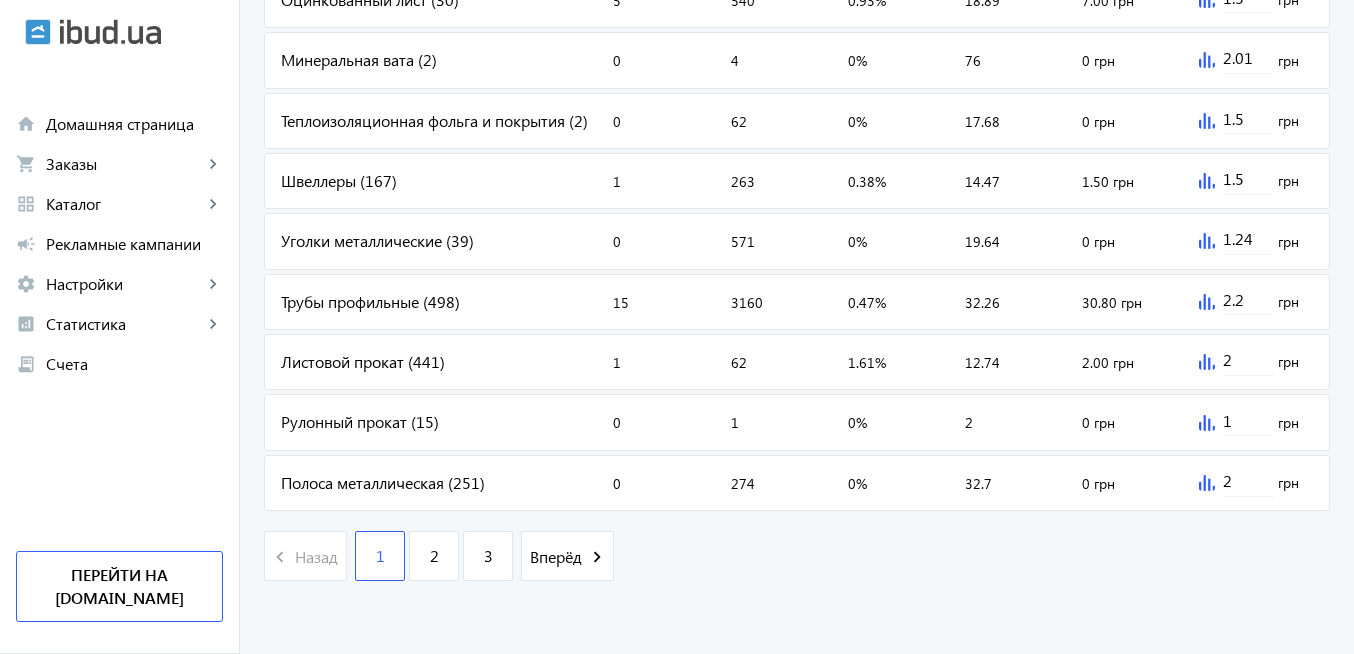 click 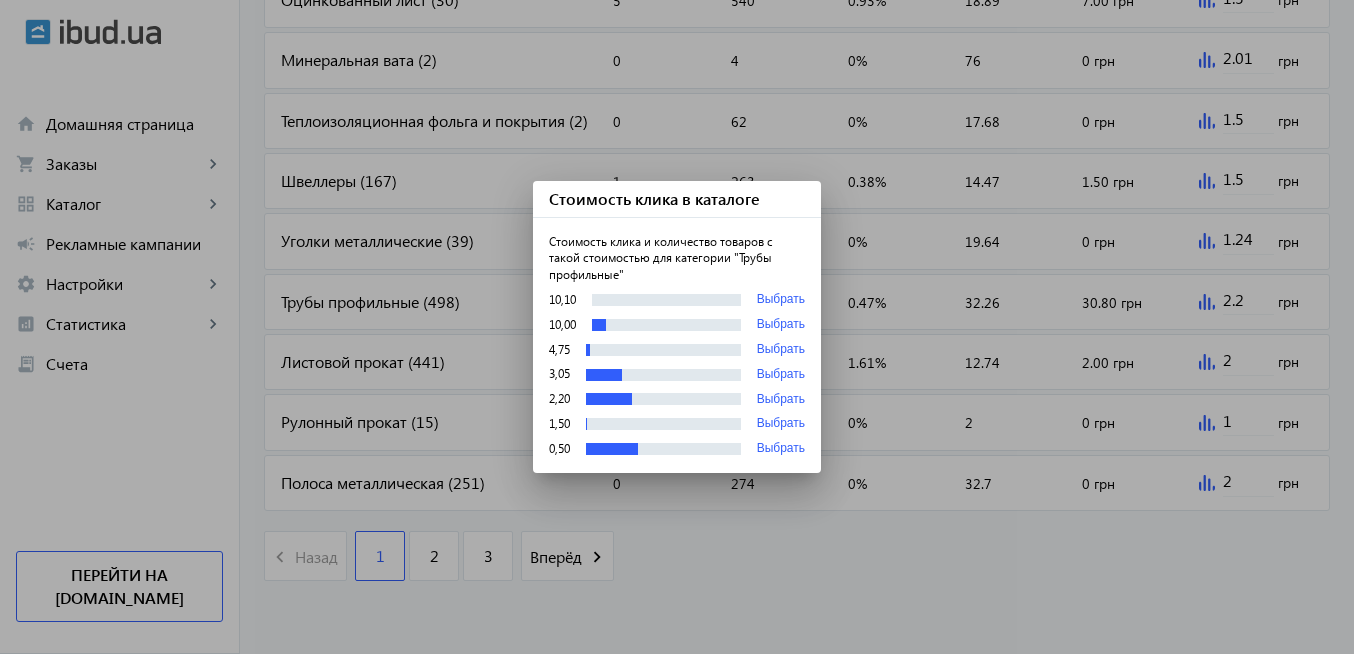 scroll, scrollTop: 0, scrollLeft: 0, axis: both 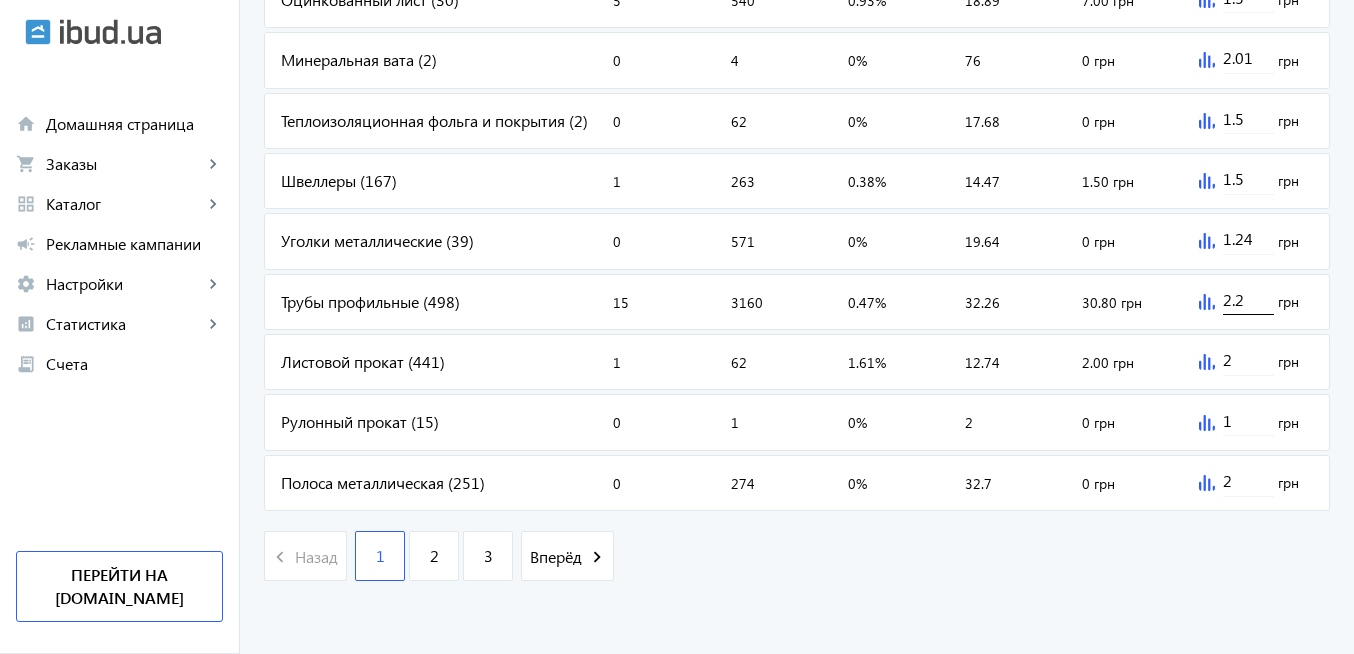 click on "2.2" at bounding box center [1248, 299] 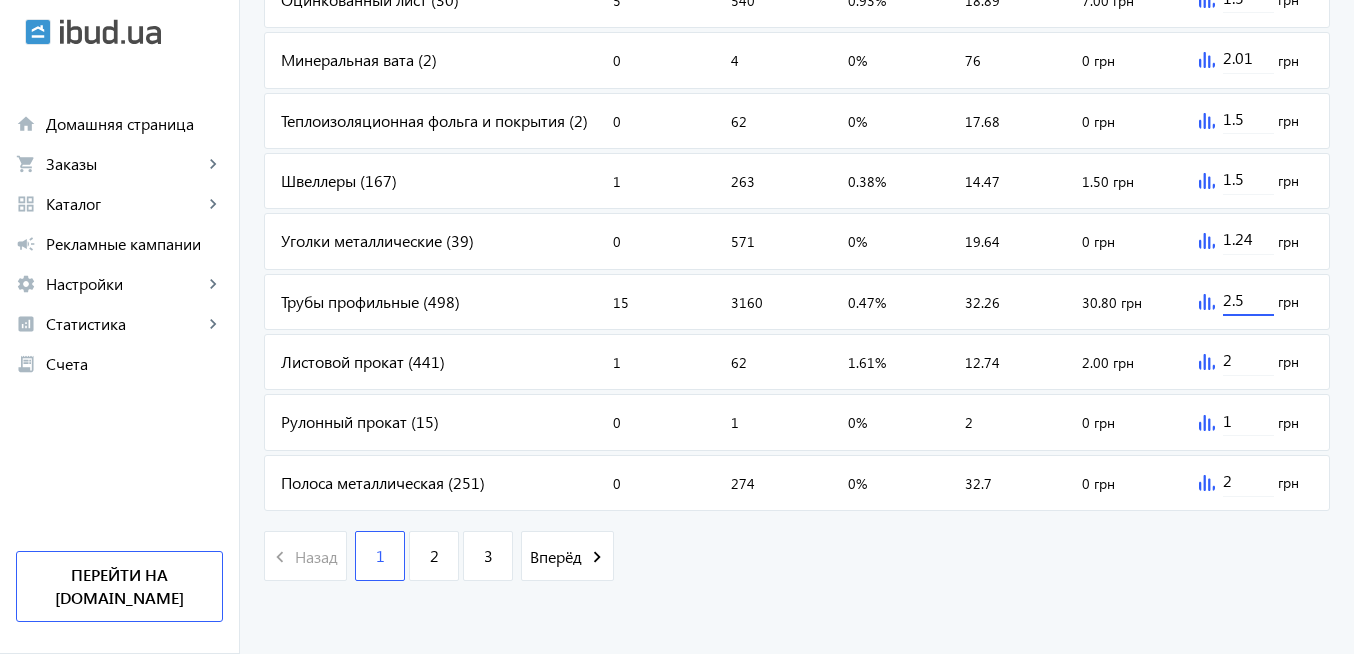 type on "2.5" 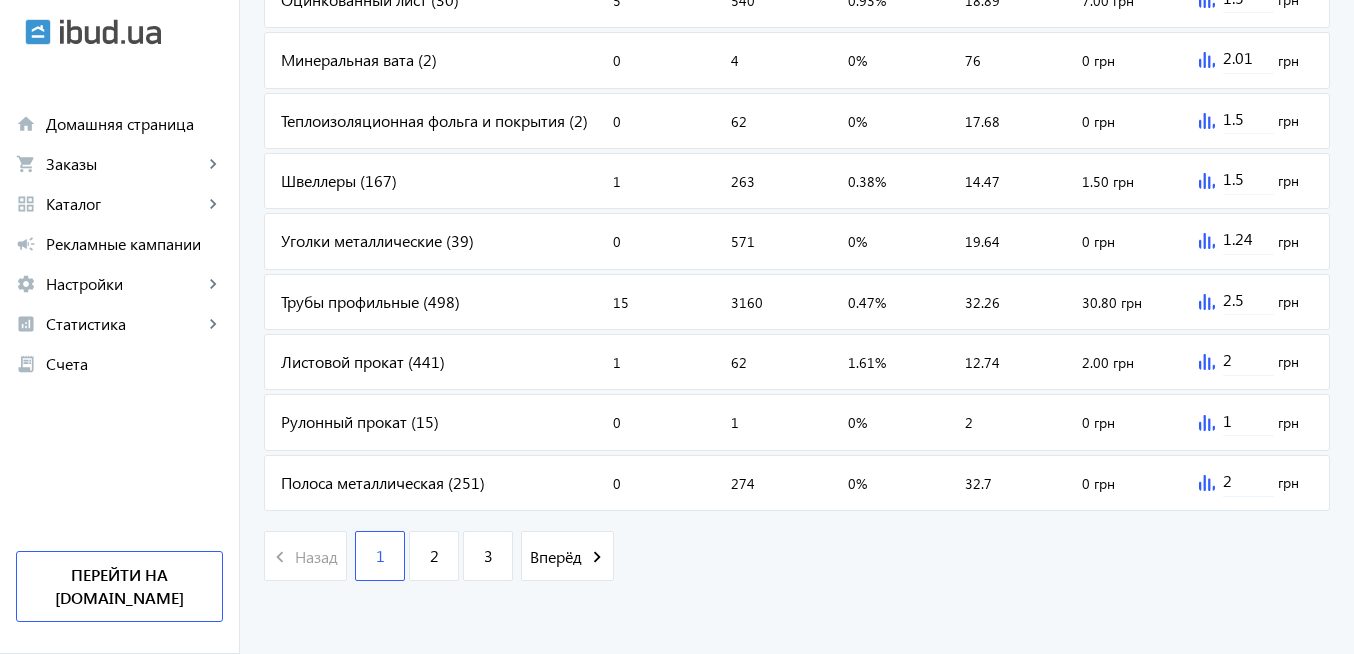 click on "navigate_before Назад 1 2 3 Вперёд navigate_next" 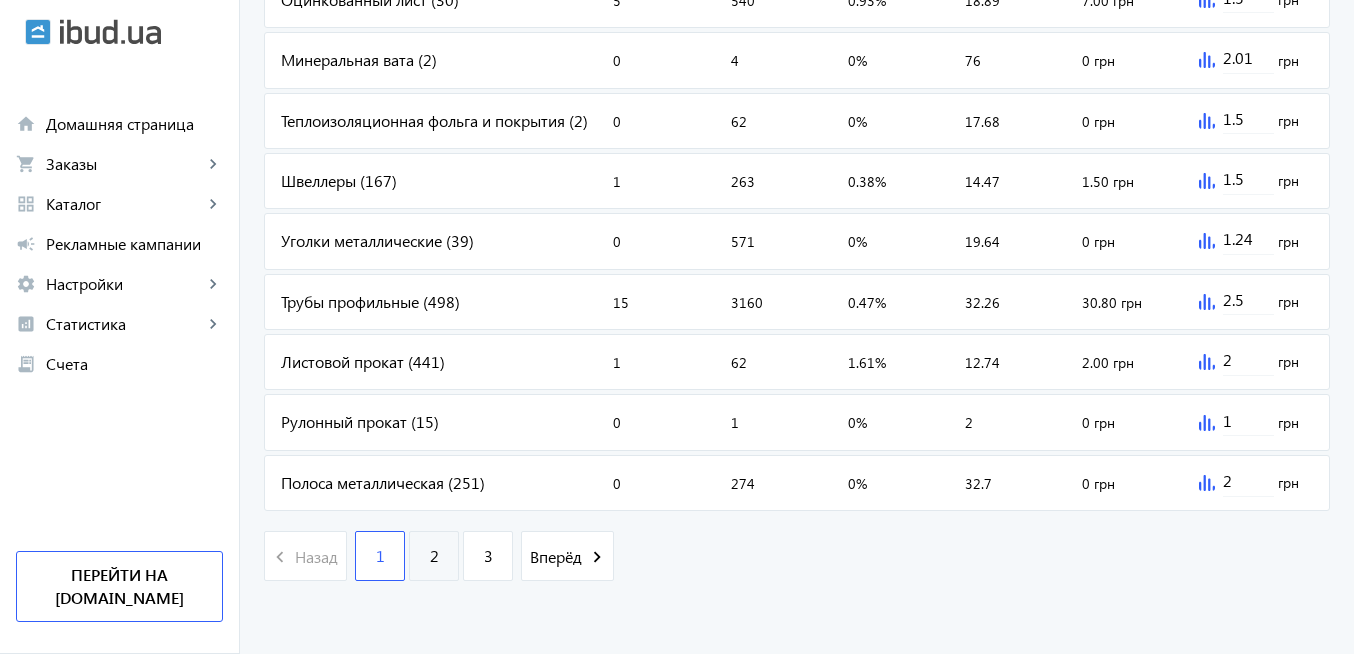 click on "2" 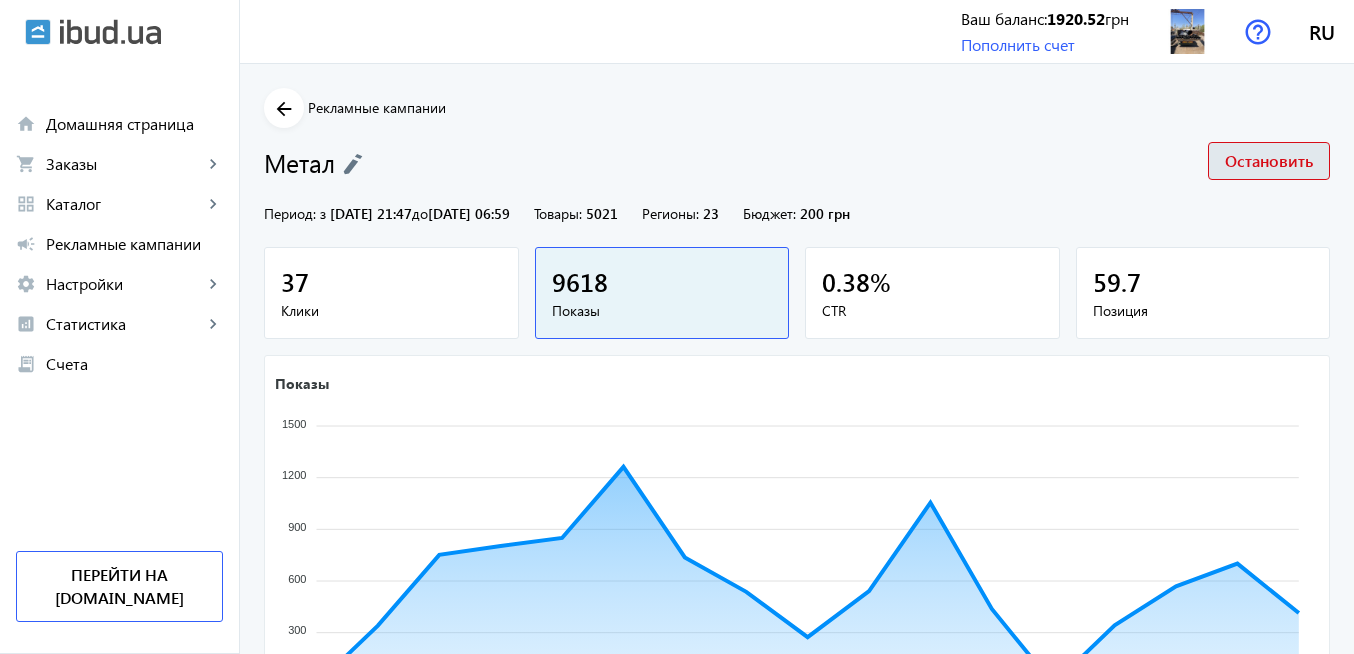scroll, scrollTop: 480, scrollLeft: 0, axis: vertical 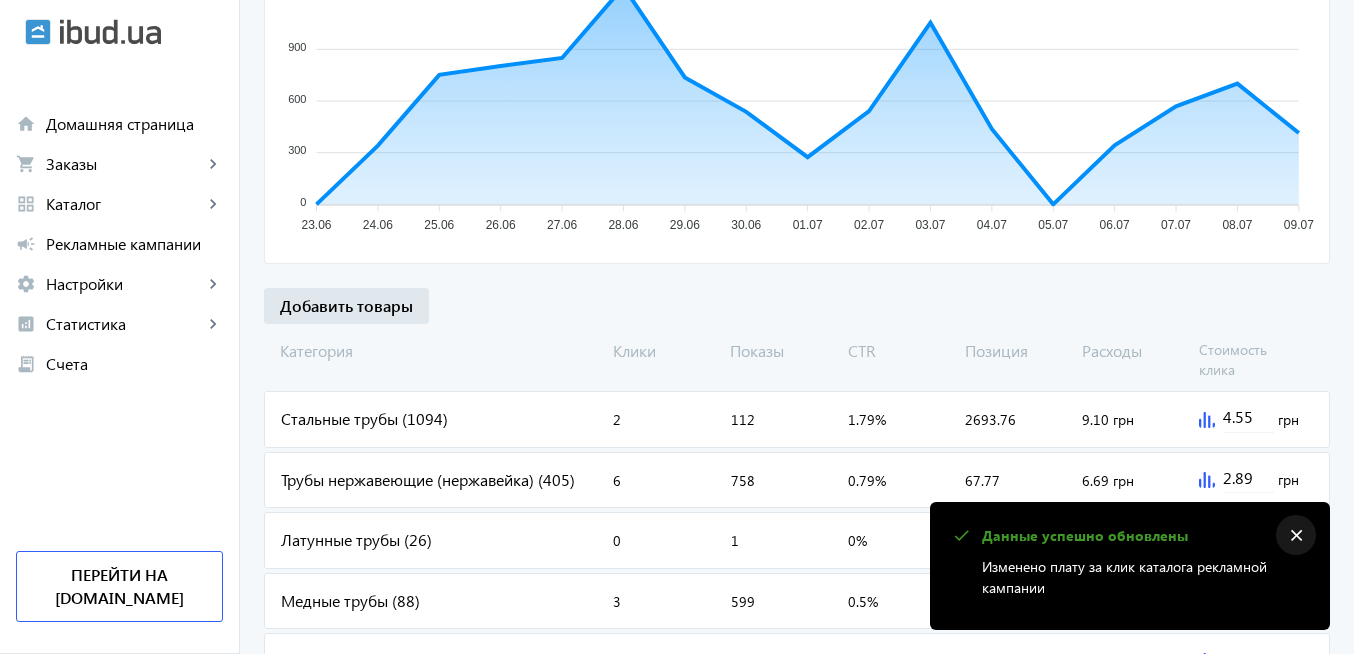 click on "close" at bounding box center [1296, 536] 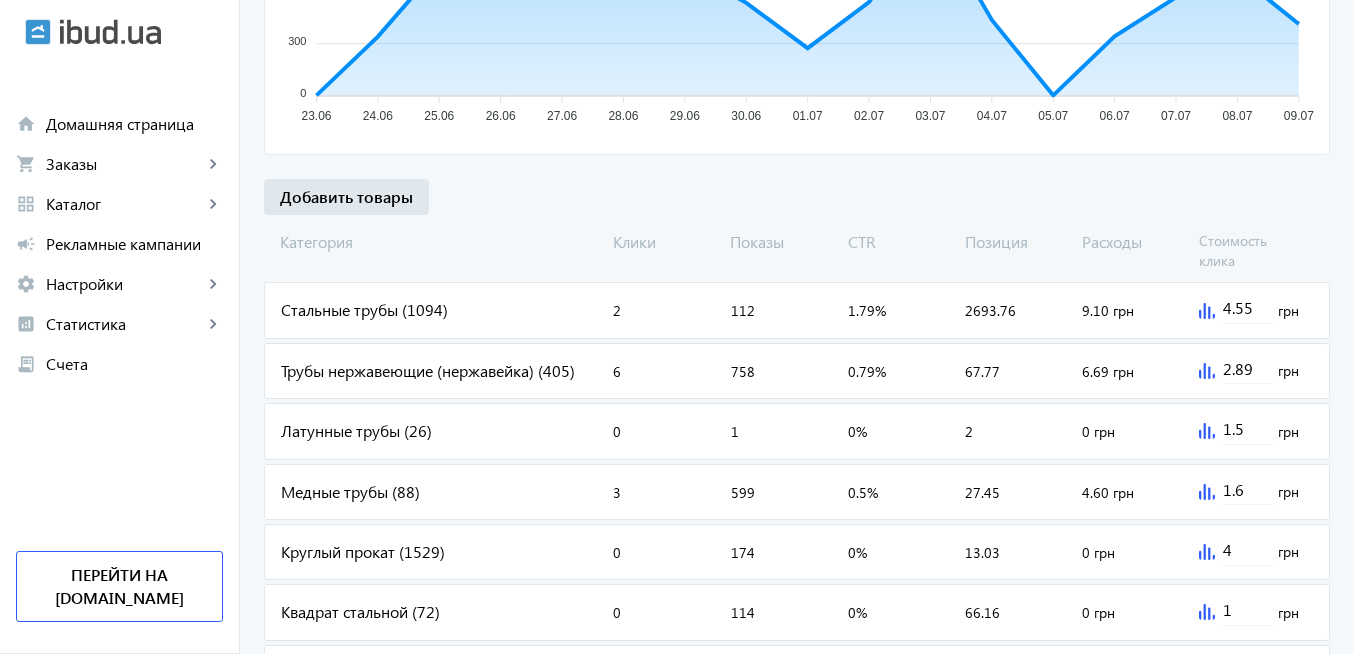 scroll, scrollTop: 720, scrollLeft: 0, axis: vertical 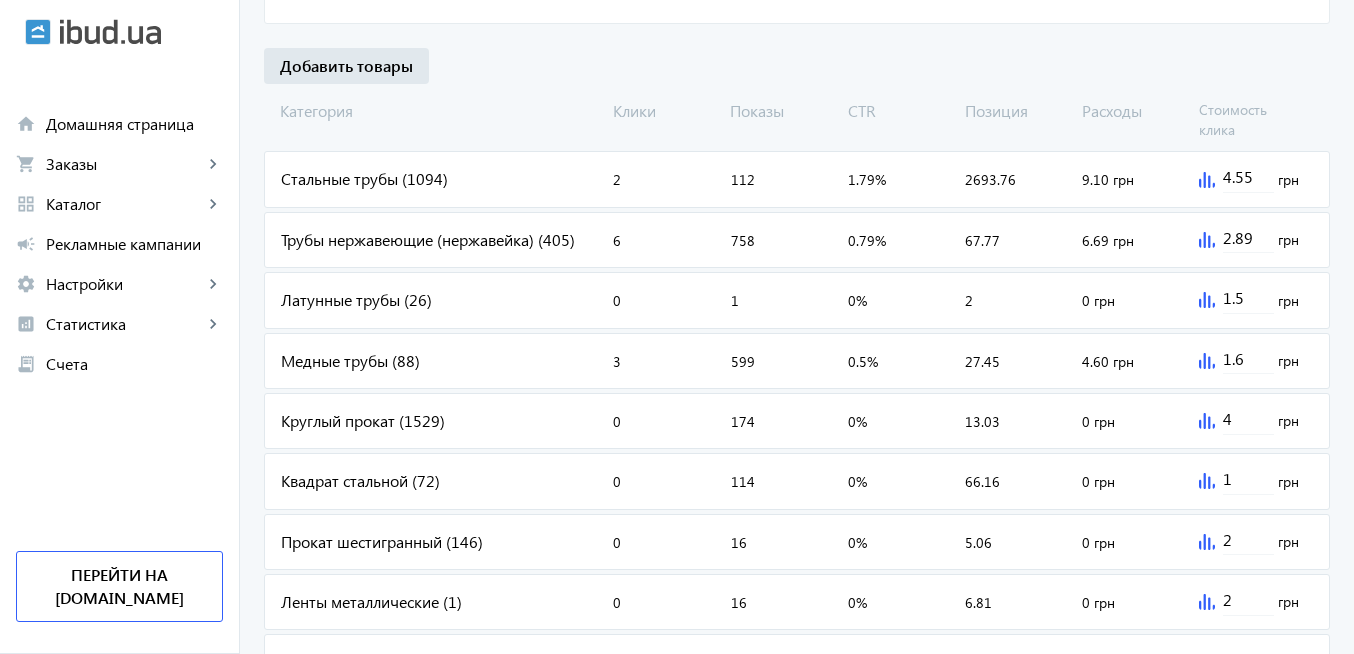 click 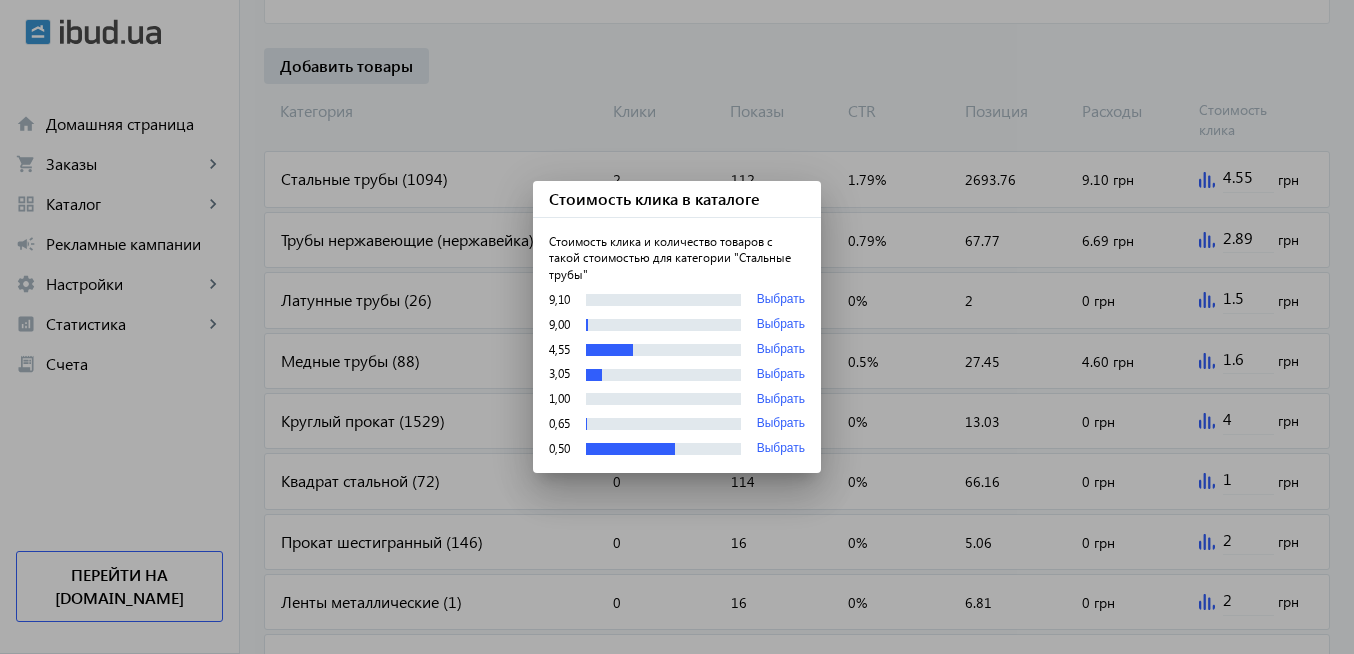 scroll, scrollTop: 0, scrollLeft: 0, axis: both 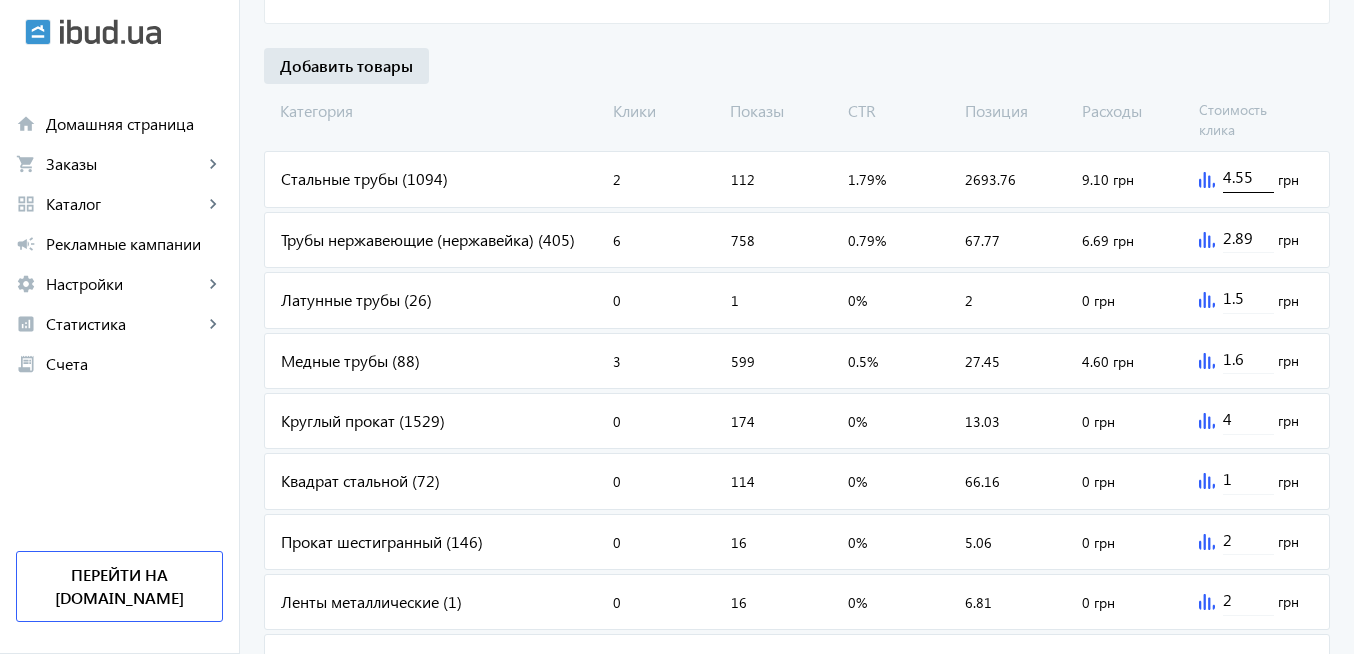 click on "4.55" at bounding box center (1248, 176) 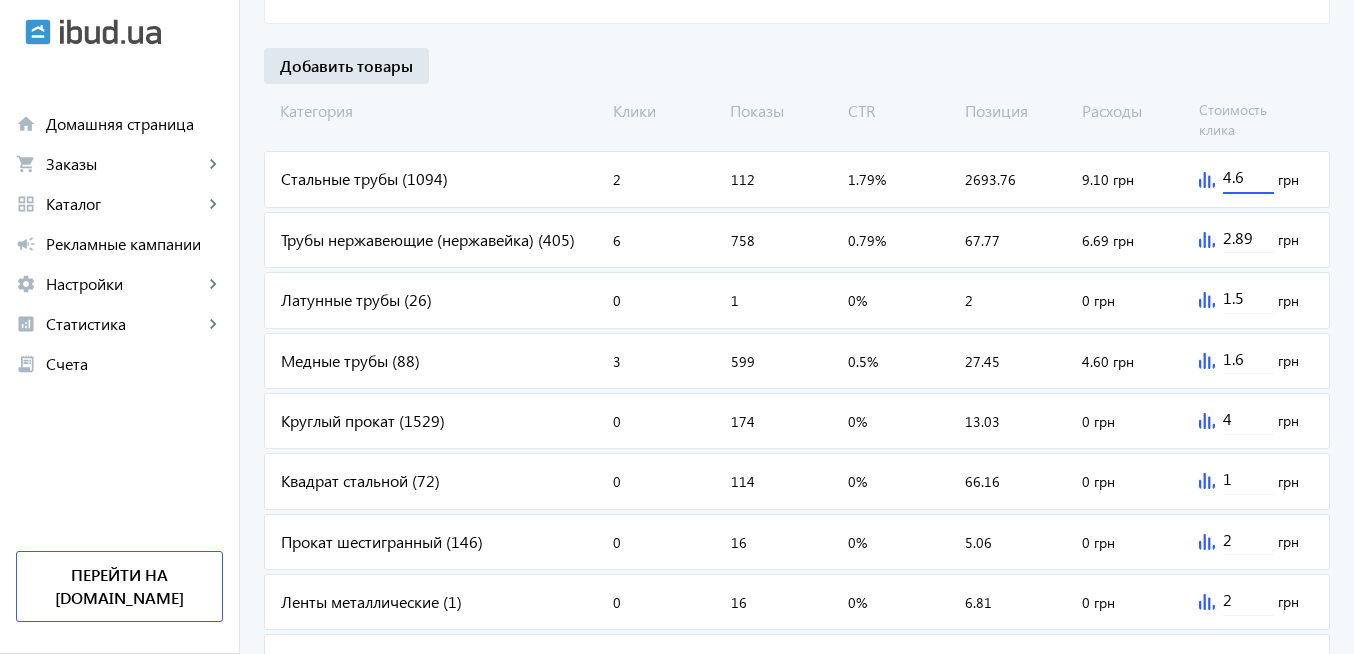 type on "4.6" 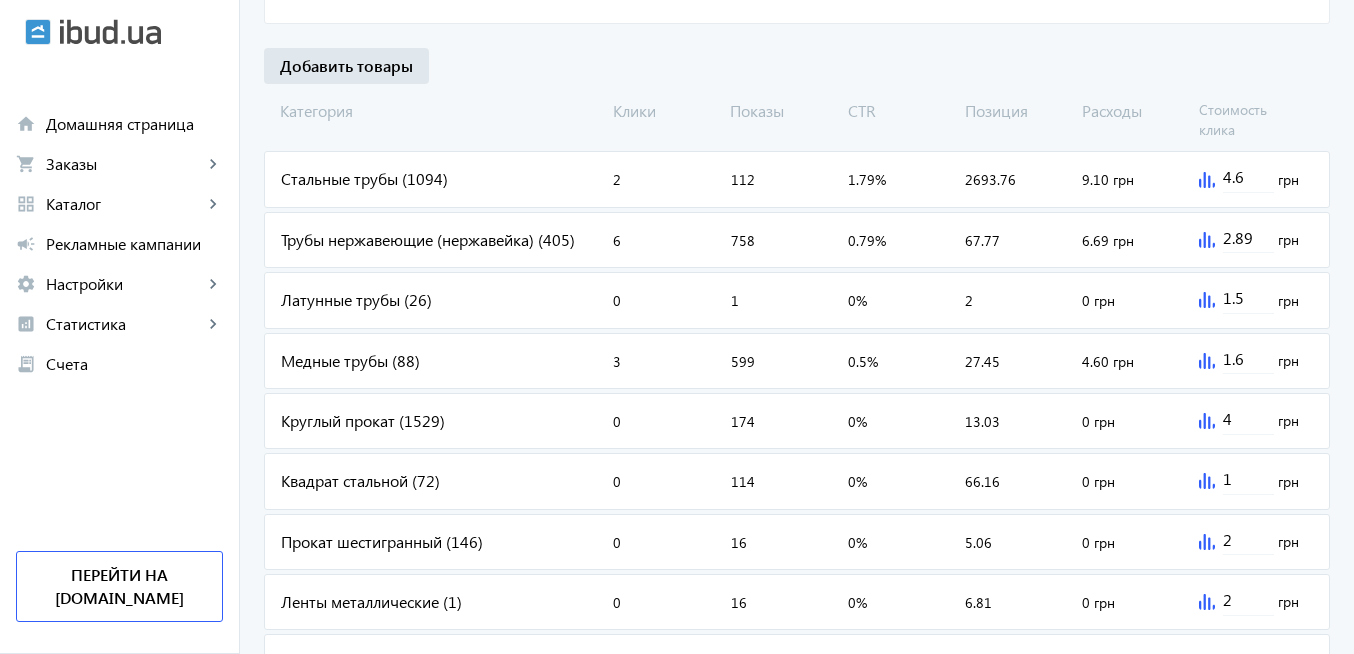 click 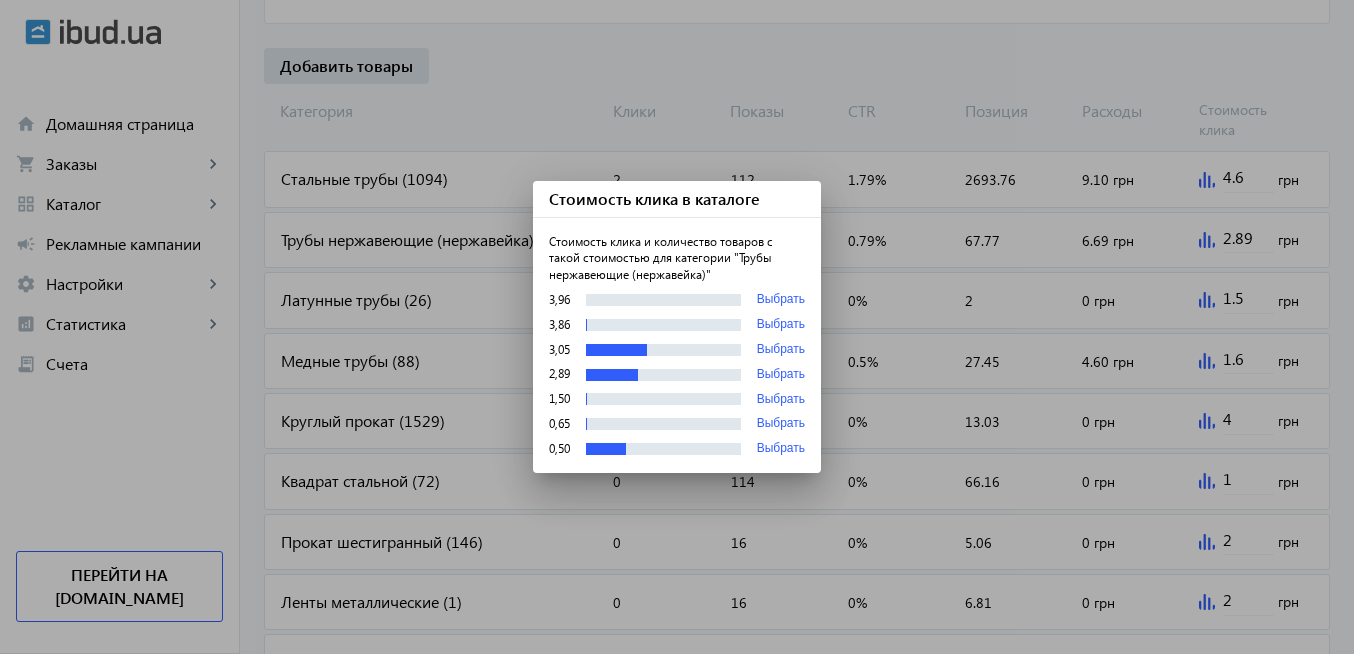 drag, startPoint x: 880, startPoint y: 112, endPoint x: 1208, endPoint y: 243, distance: 353.1926 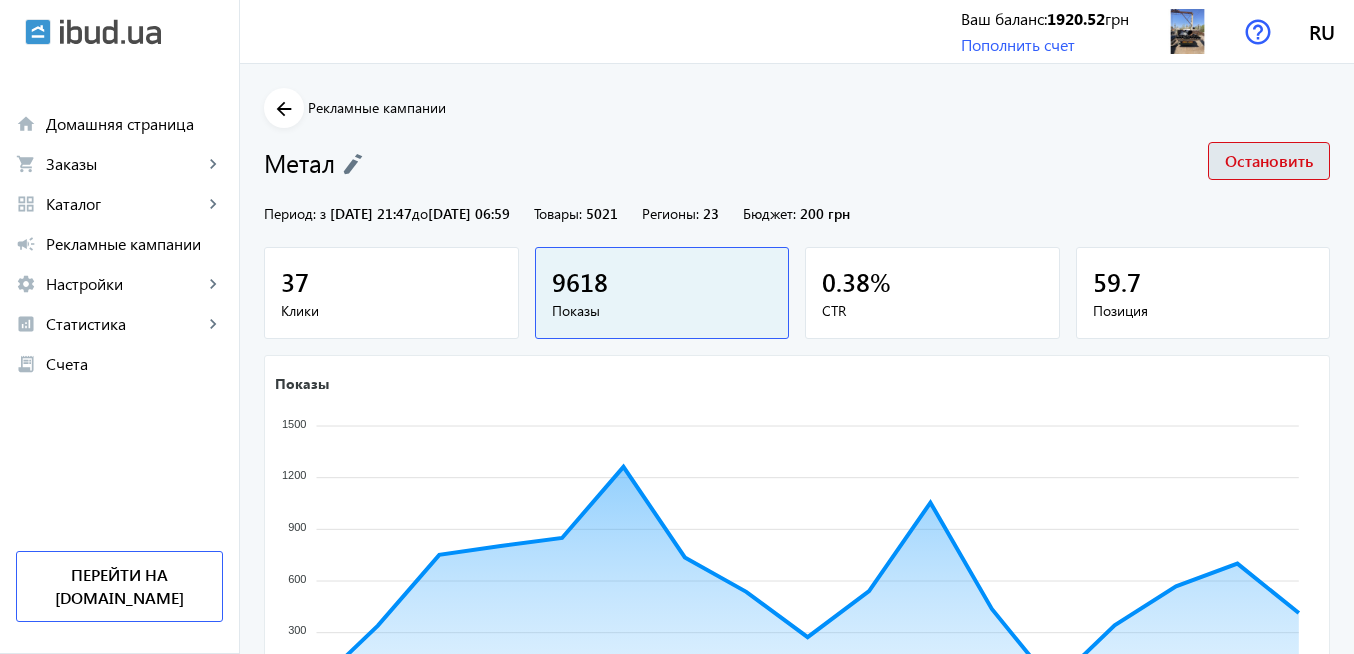 scroll, scrollTop: 720, scrollLeft: 0, axis: vertical 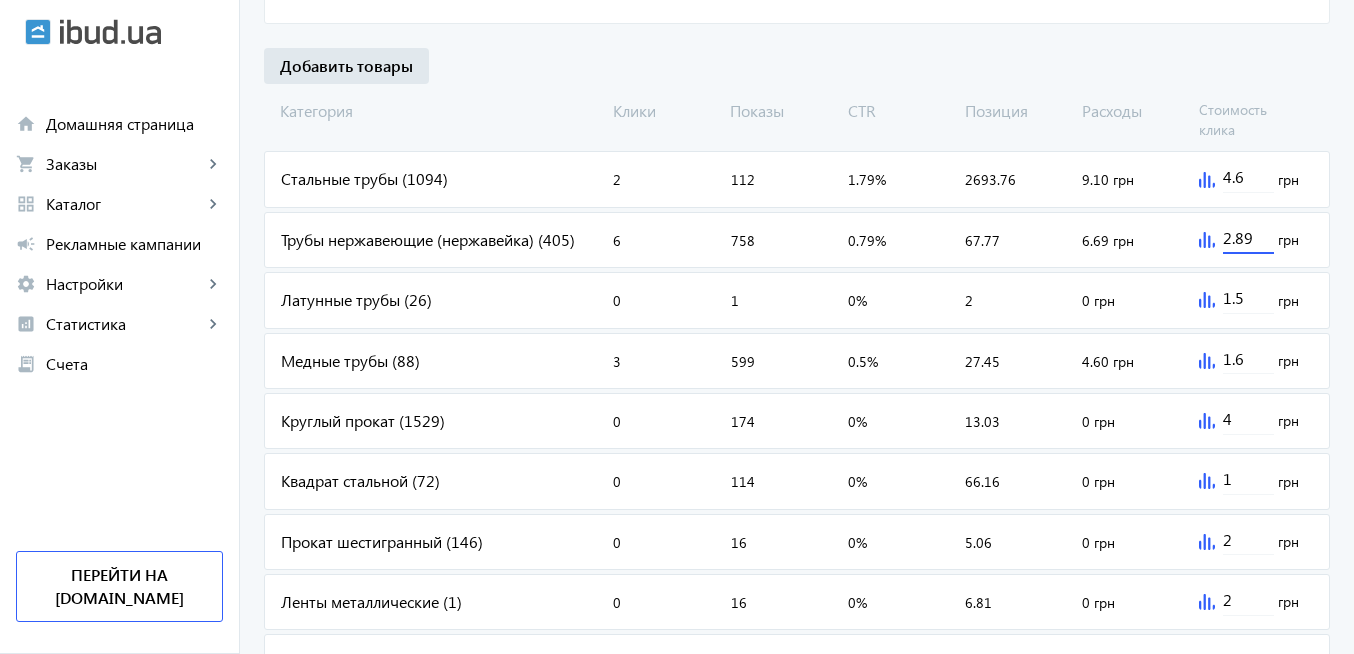 drag, startPoint x: 1268, startPoint y: 237, endPoint x: 1169, endPoint y: 234, distance: 99.04544 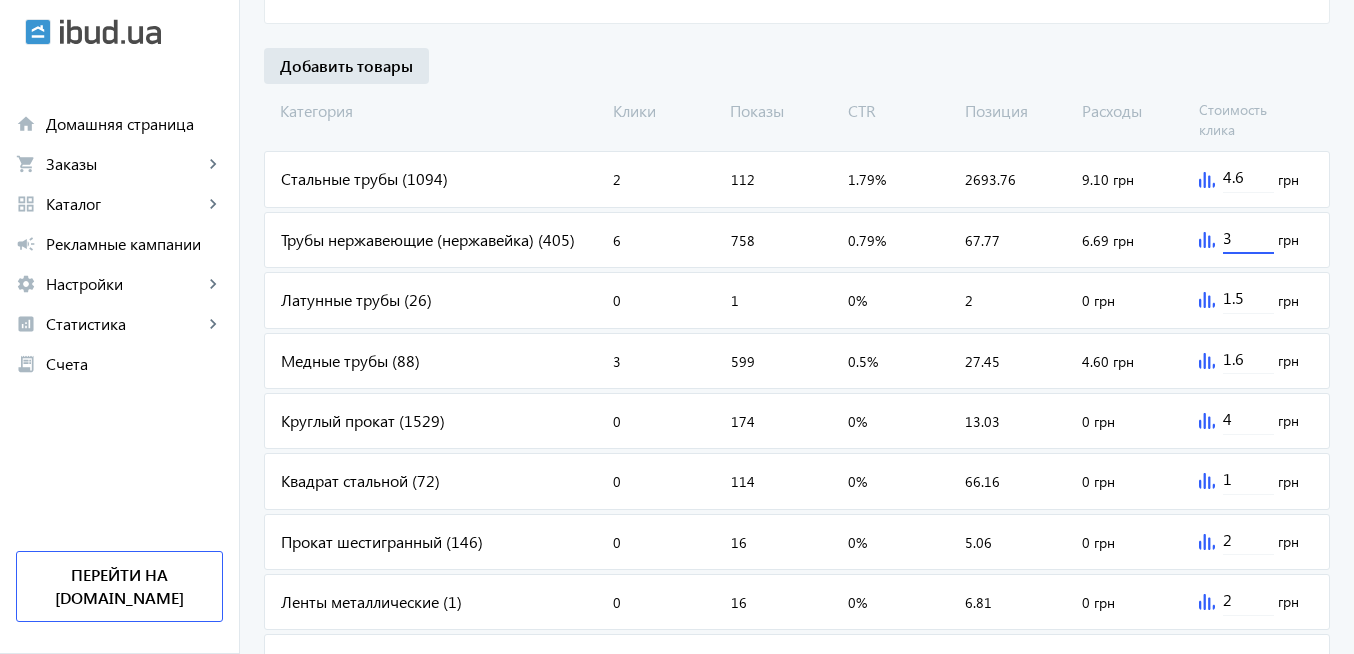 type on "3" 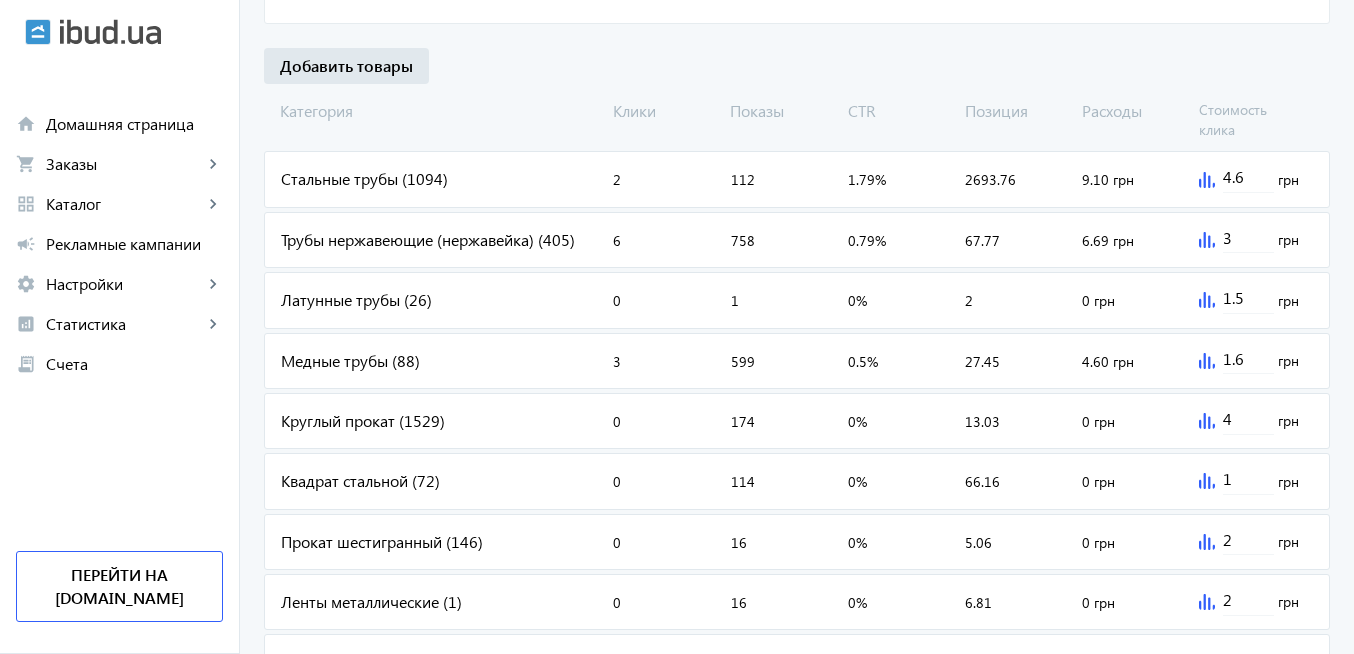 type on "3" 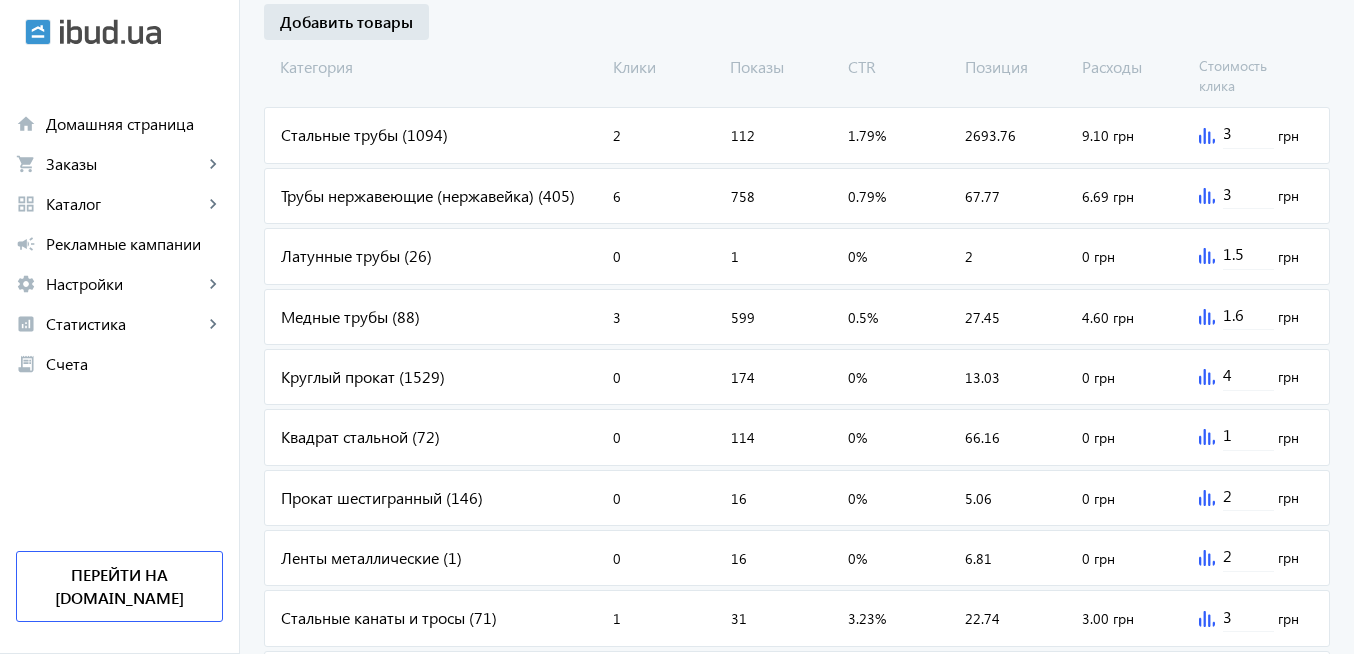 scroll, scrollTop: 840, scrollLeft: 0, axis: vertical 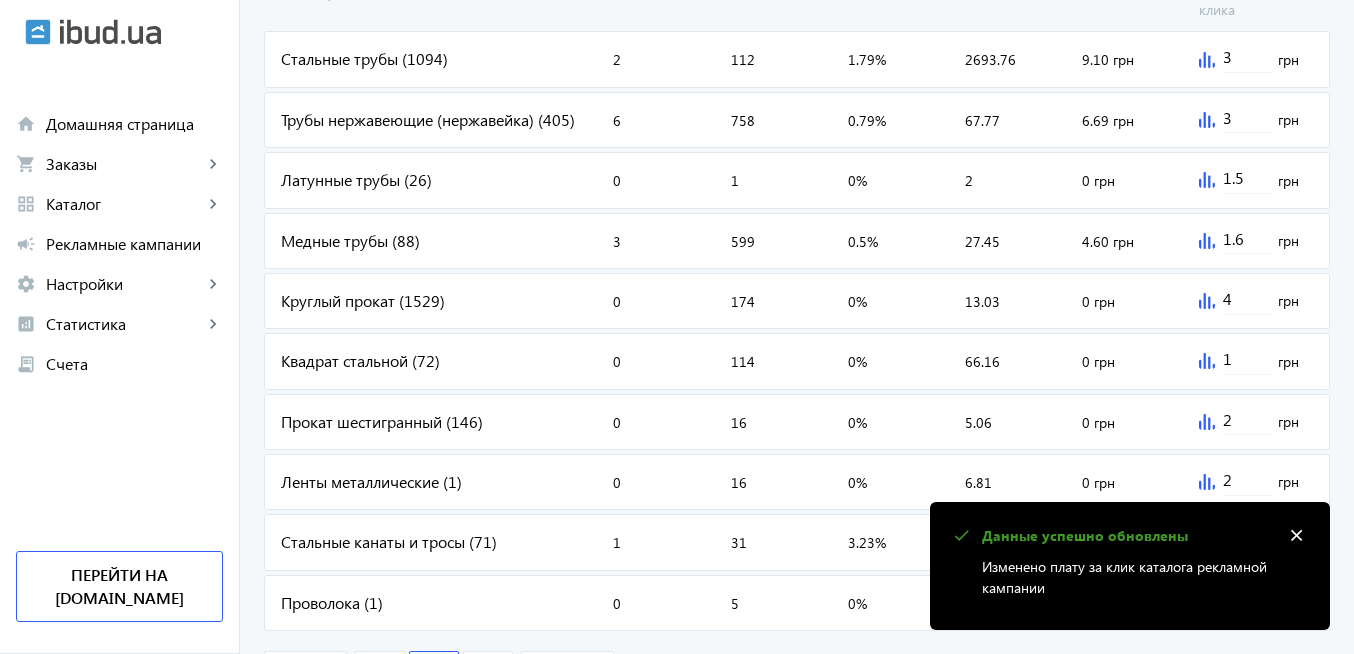 click 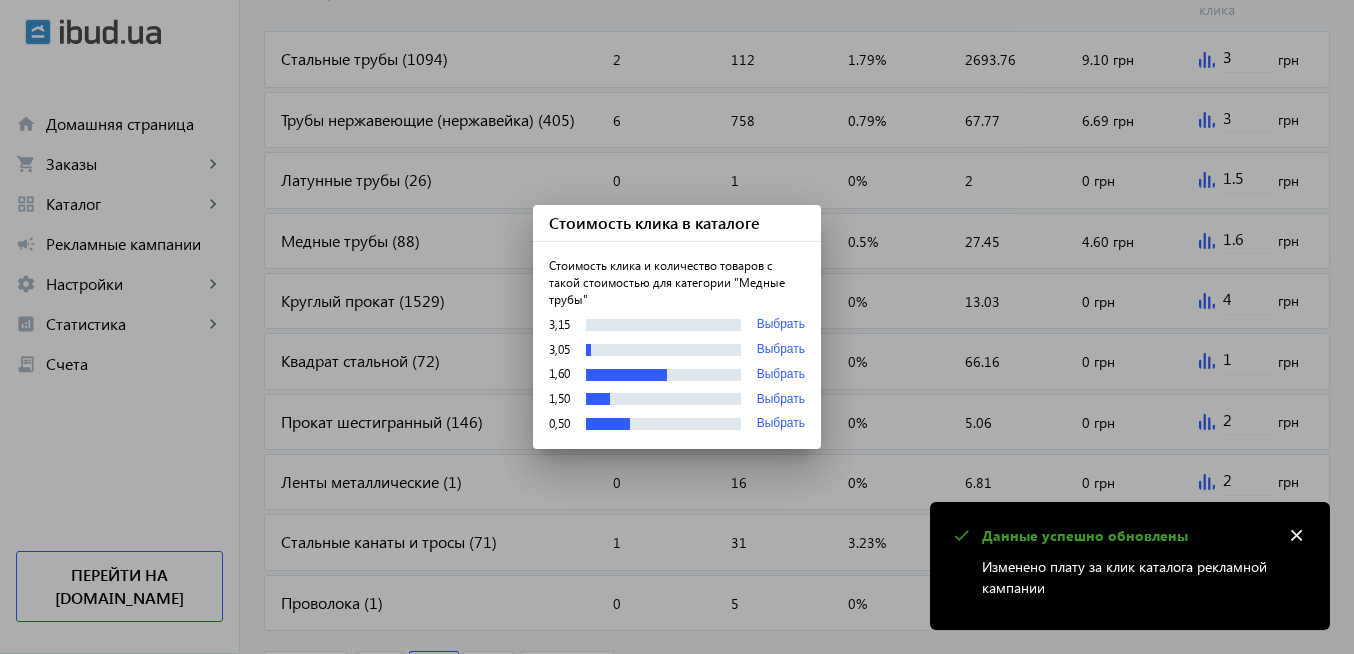 scroll, scrollTop: 0, scrollLeft: 0, axis: both 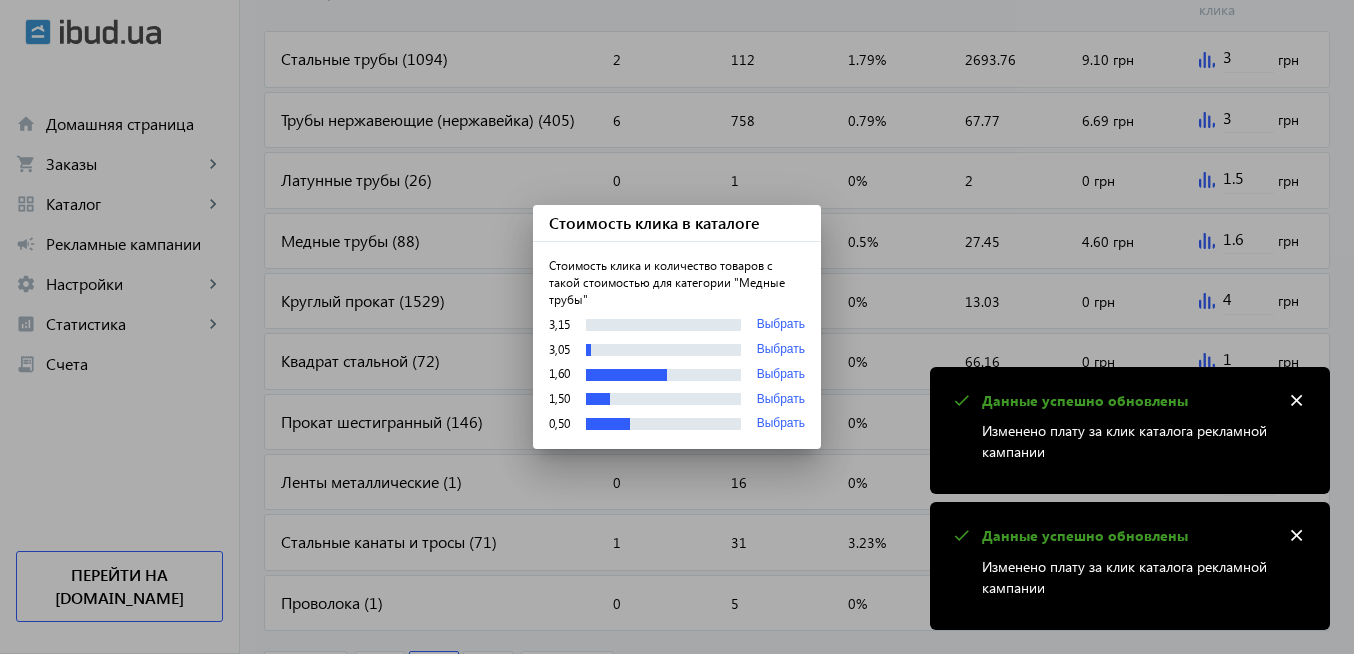 click at bounding box center [677, 327] 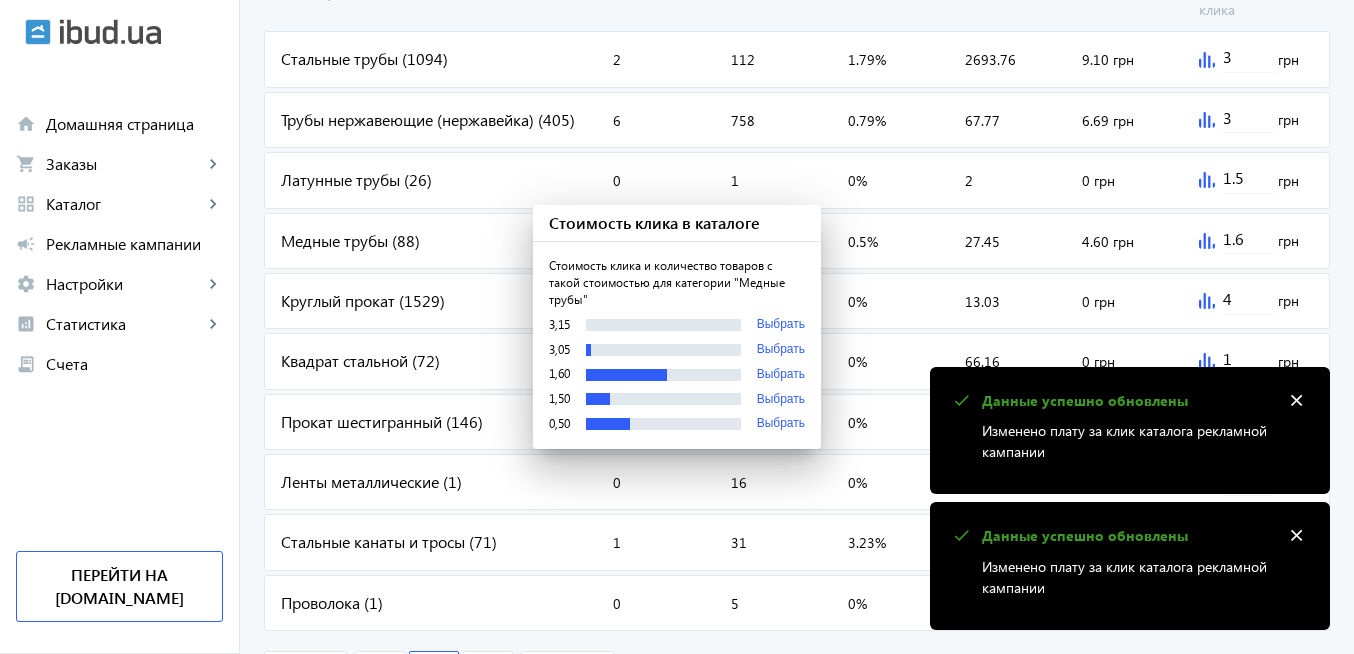 scroll, scrollTop: 840, scrollLeft: 0, axis: vertical 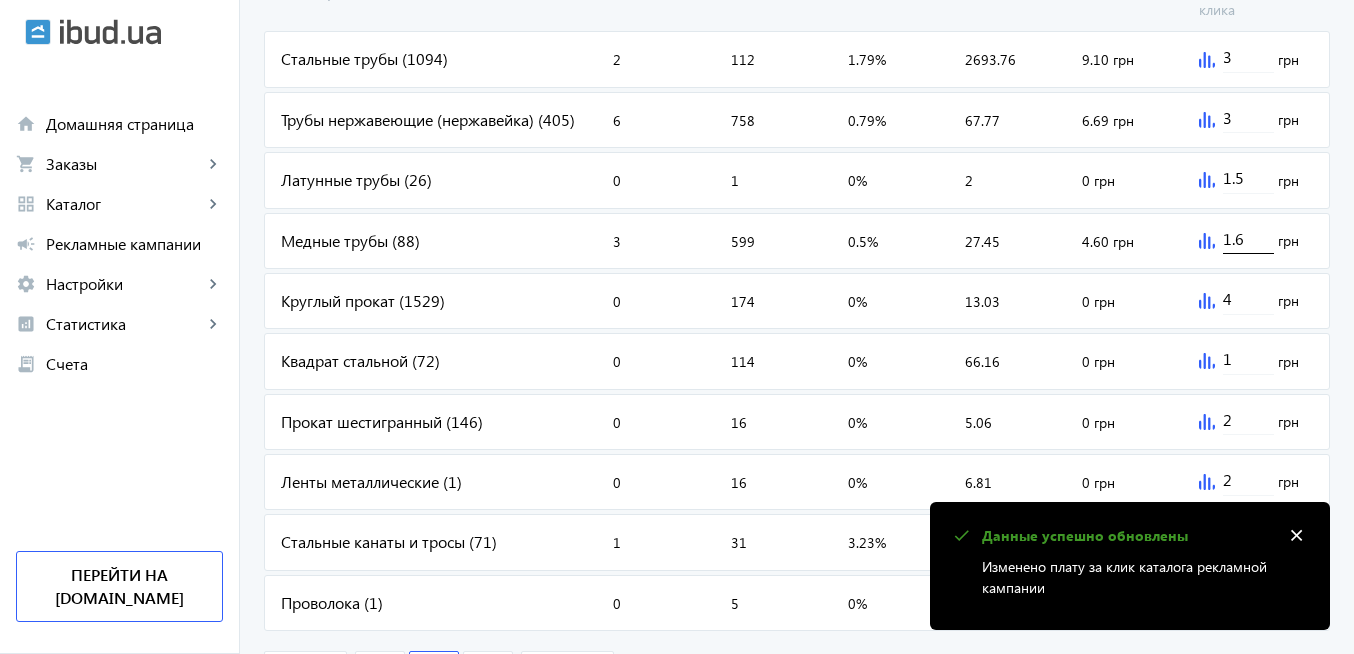 click on "1.6" at bounding box center (1248, 238) 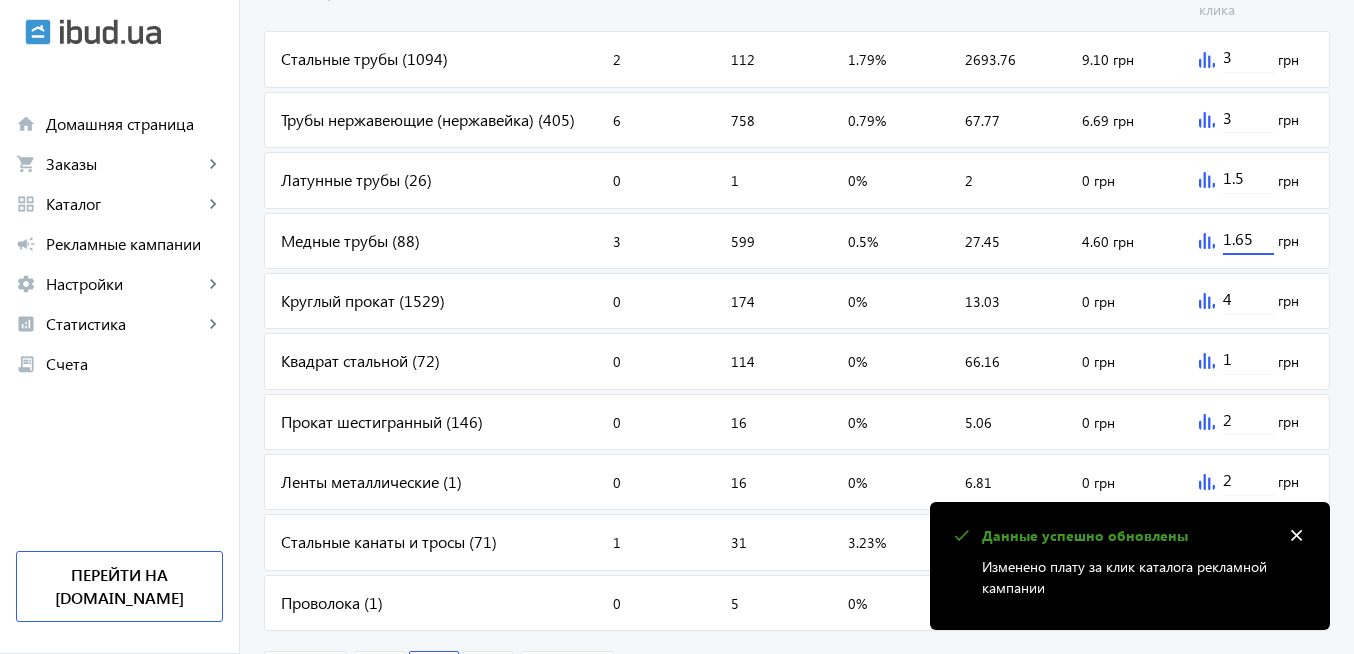 type on "1.65" 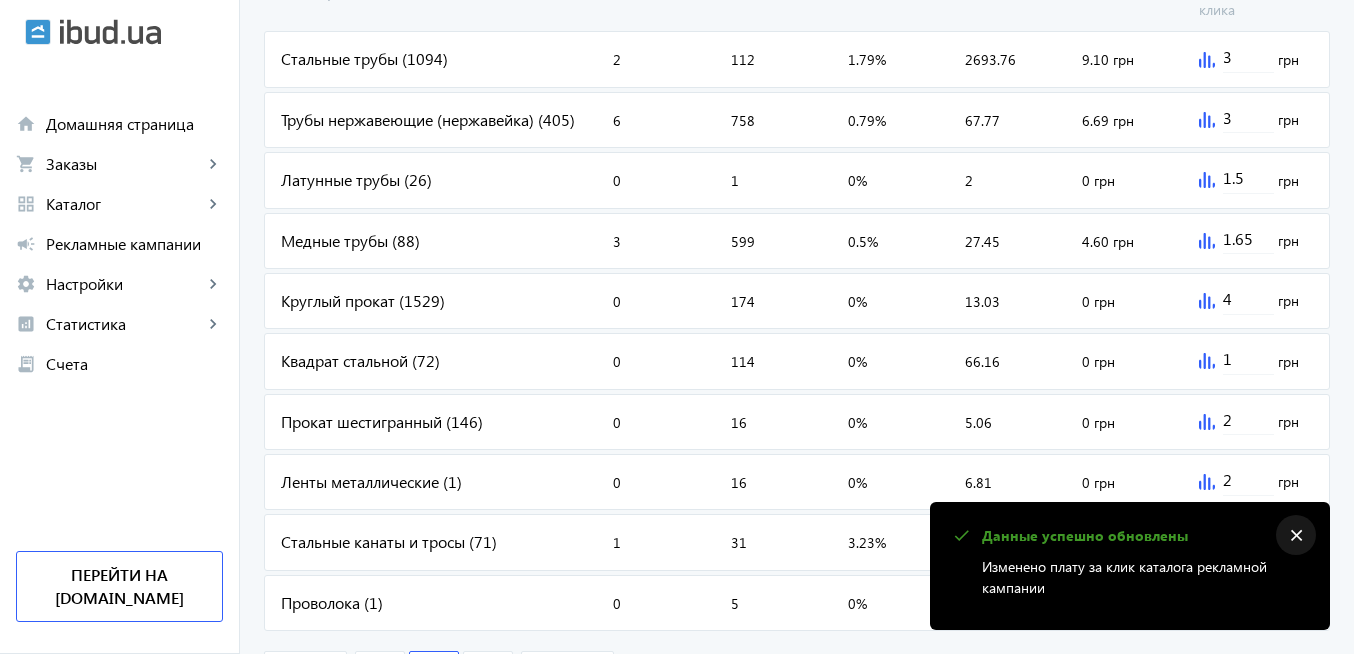 click on "close" at bounding box center [1296, 536] 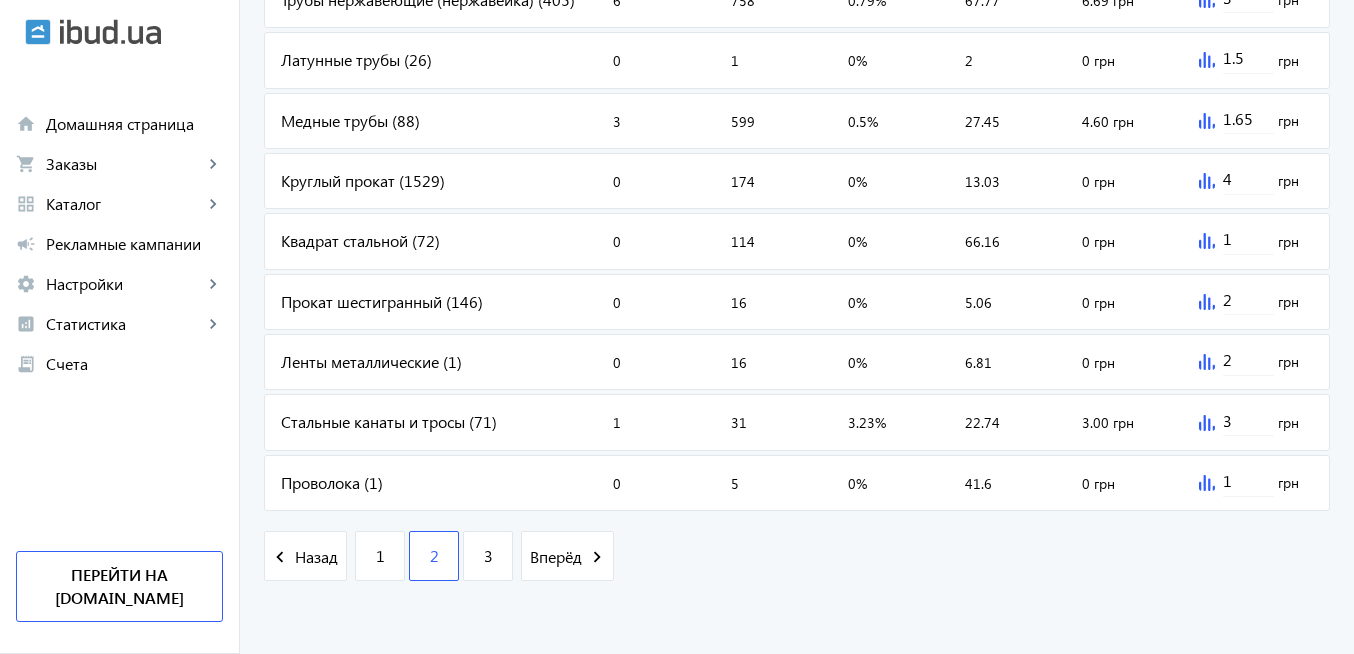 scroll, scrollTop: 963, scrollLeft: 0, axis: vertical 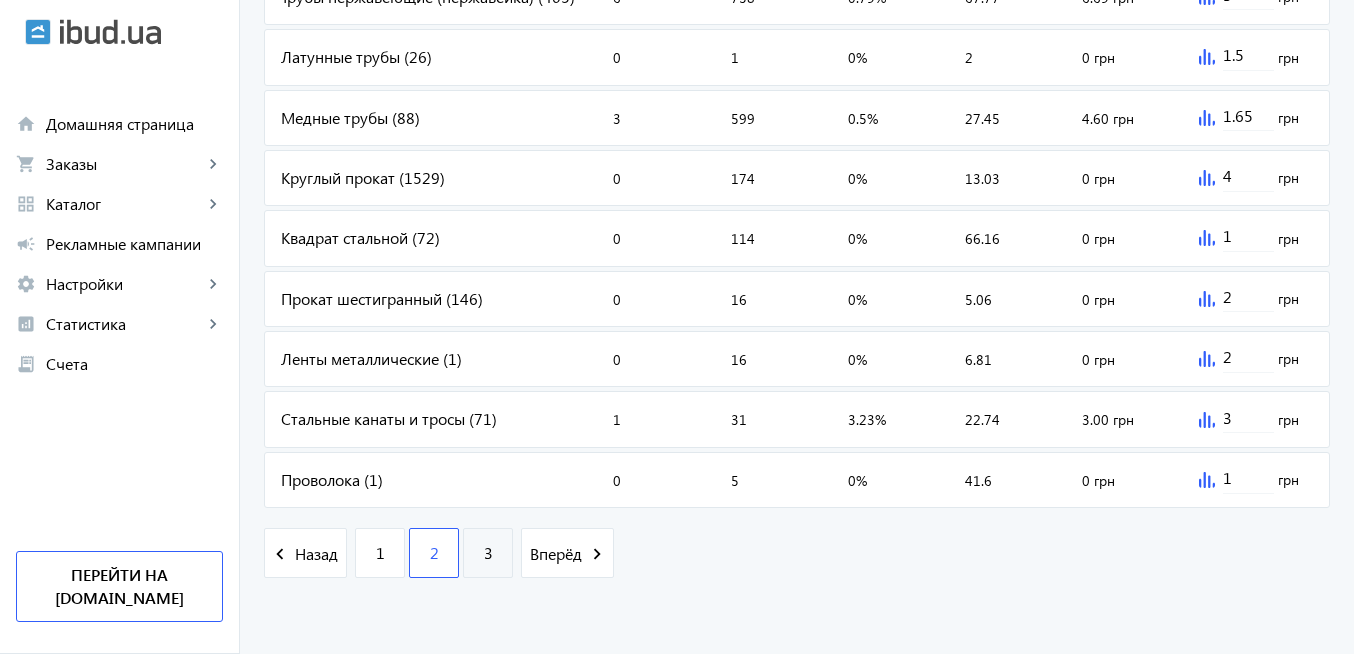click on "3" 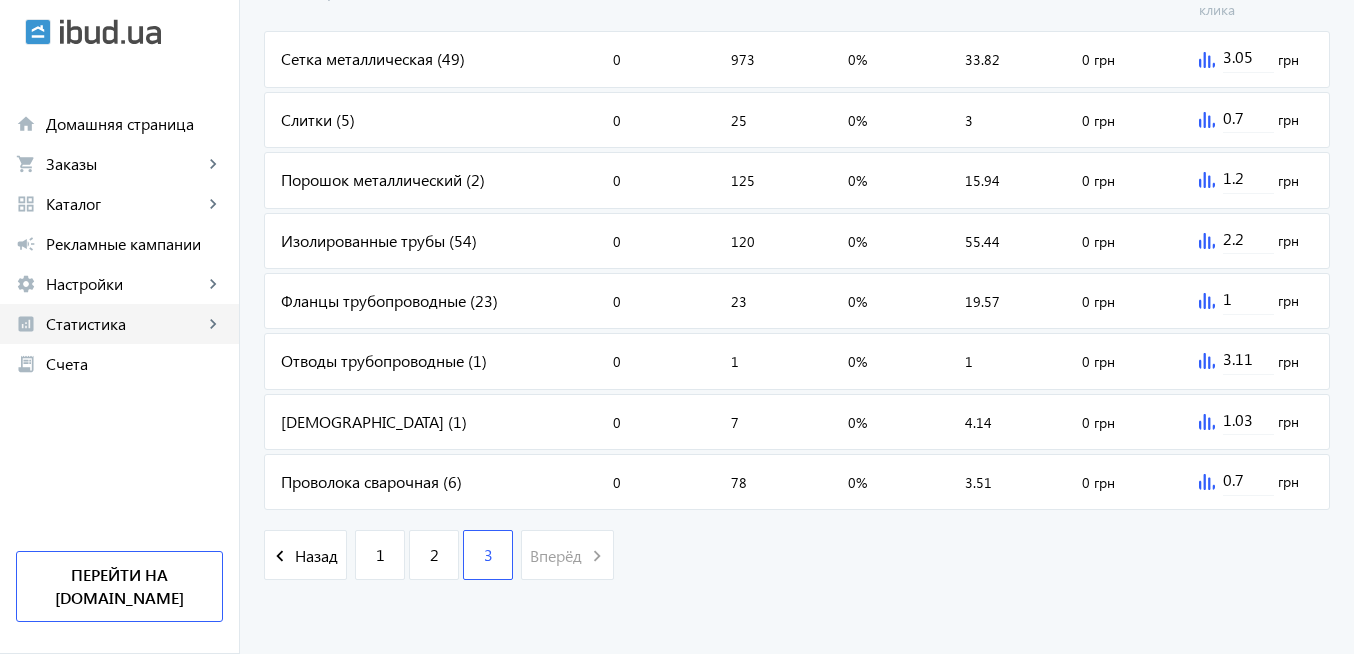 scroll, scrollTop: 480, scrollLeft: 0, axis: vertical 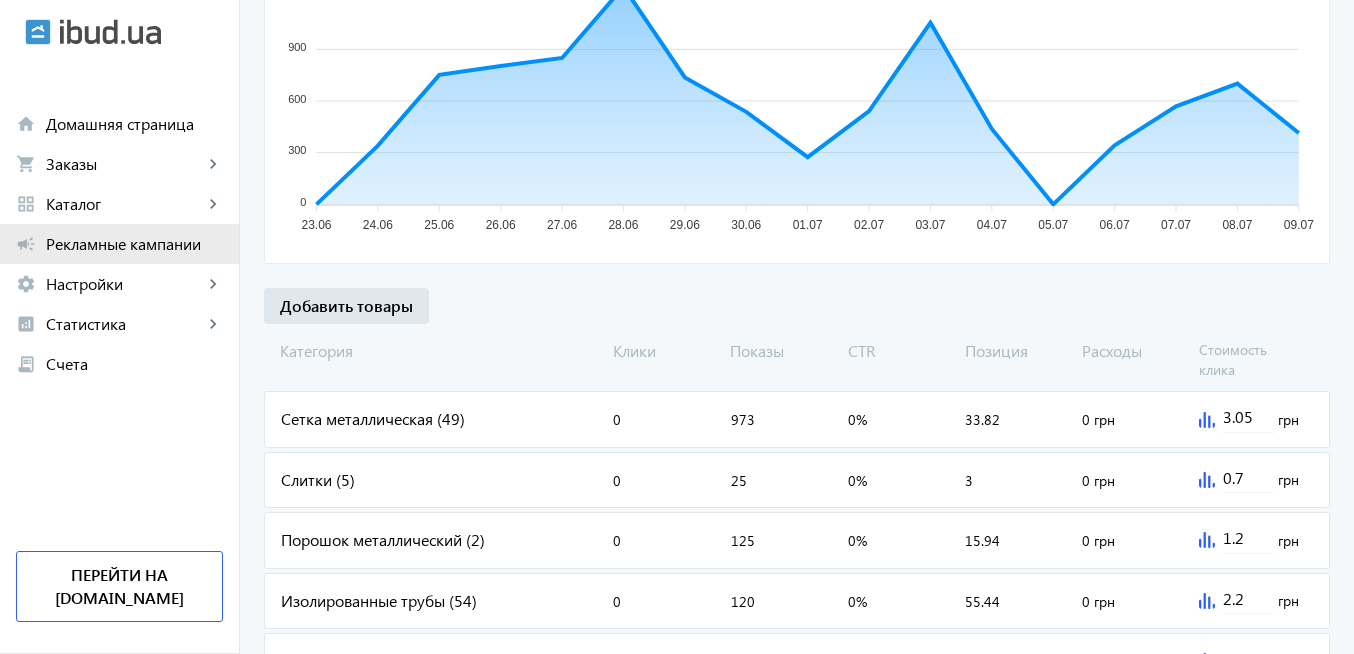click on "Рекламные кампании" 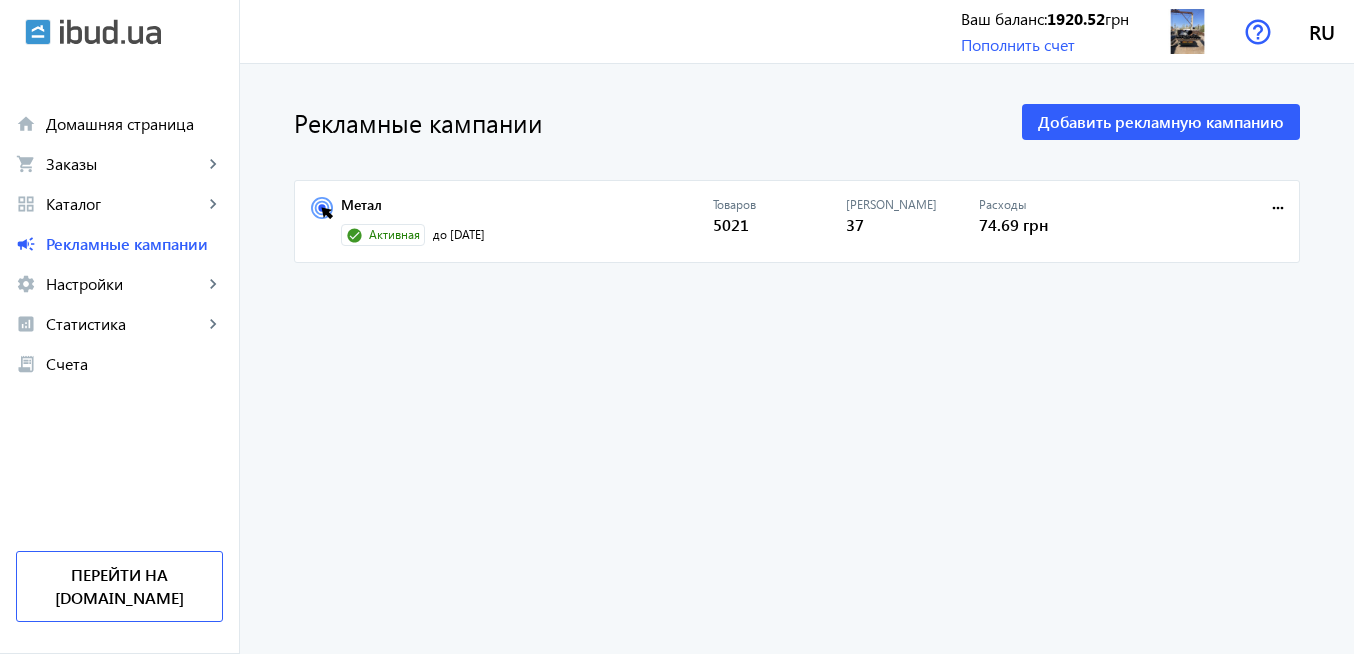 scroll, scrollTop: 0, scrollLeft: 0, axis: both 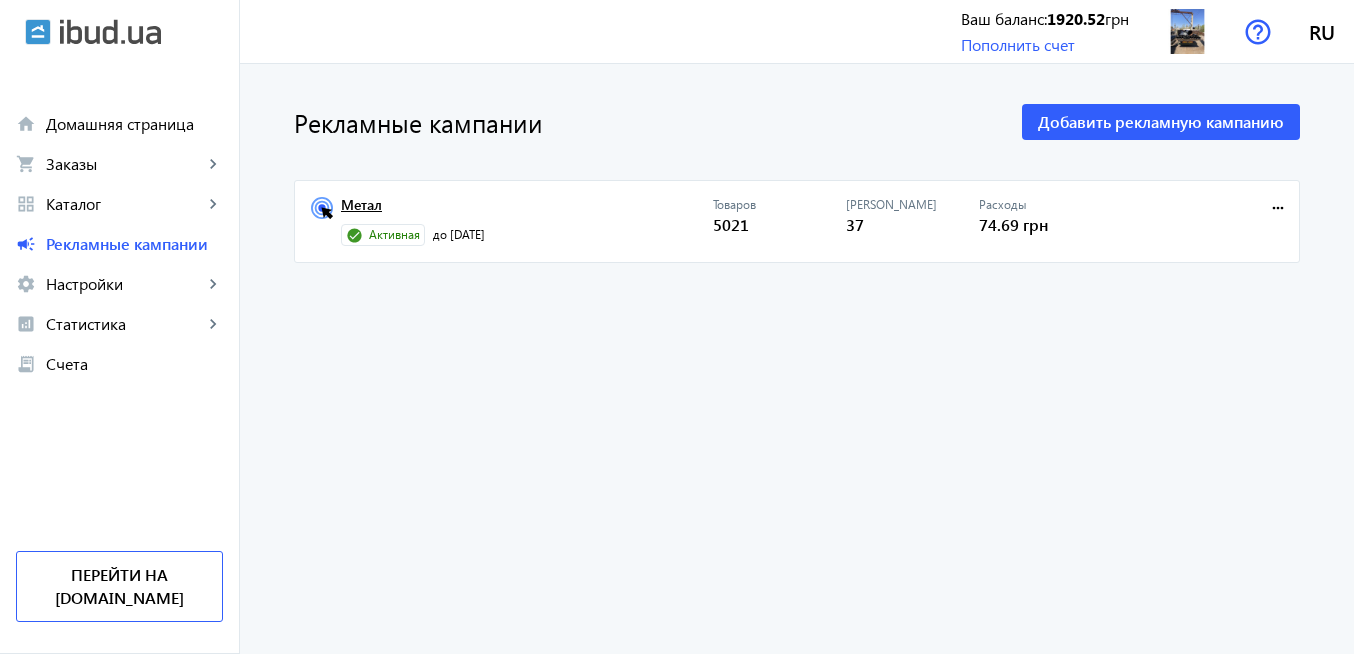 click on "Метал" at bounding box center [527, 211] 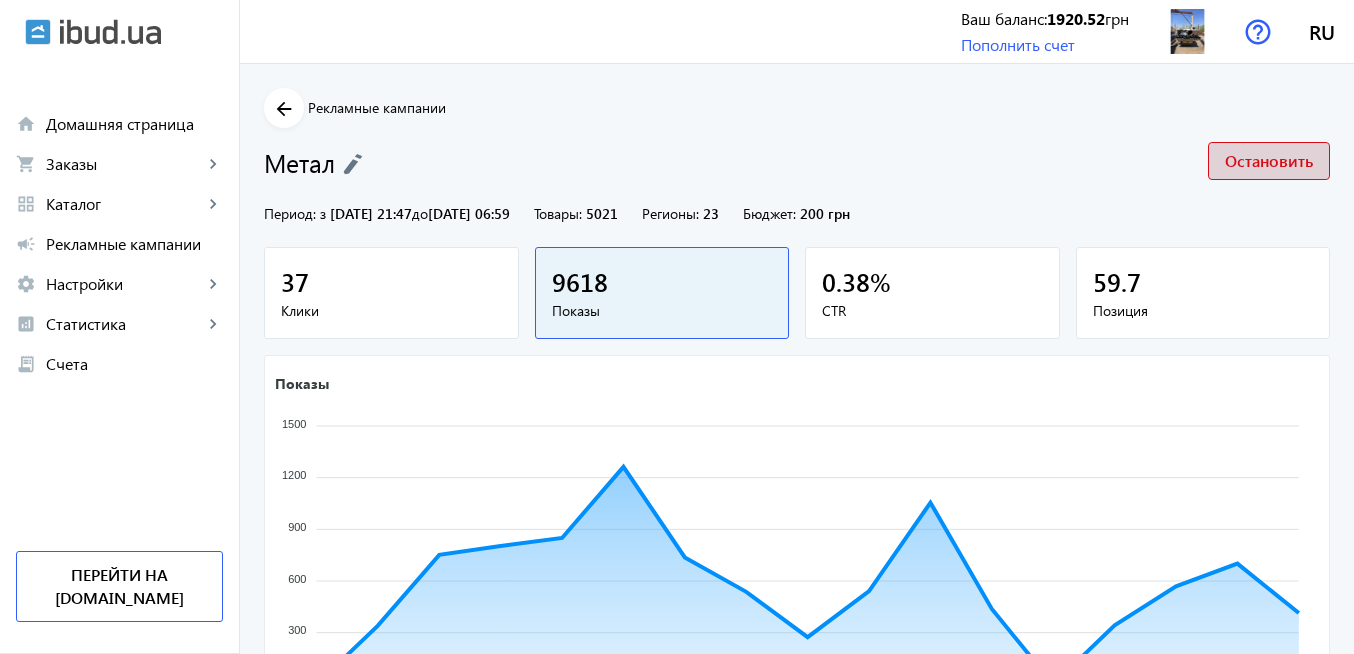 click on "Остановить" 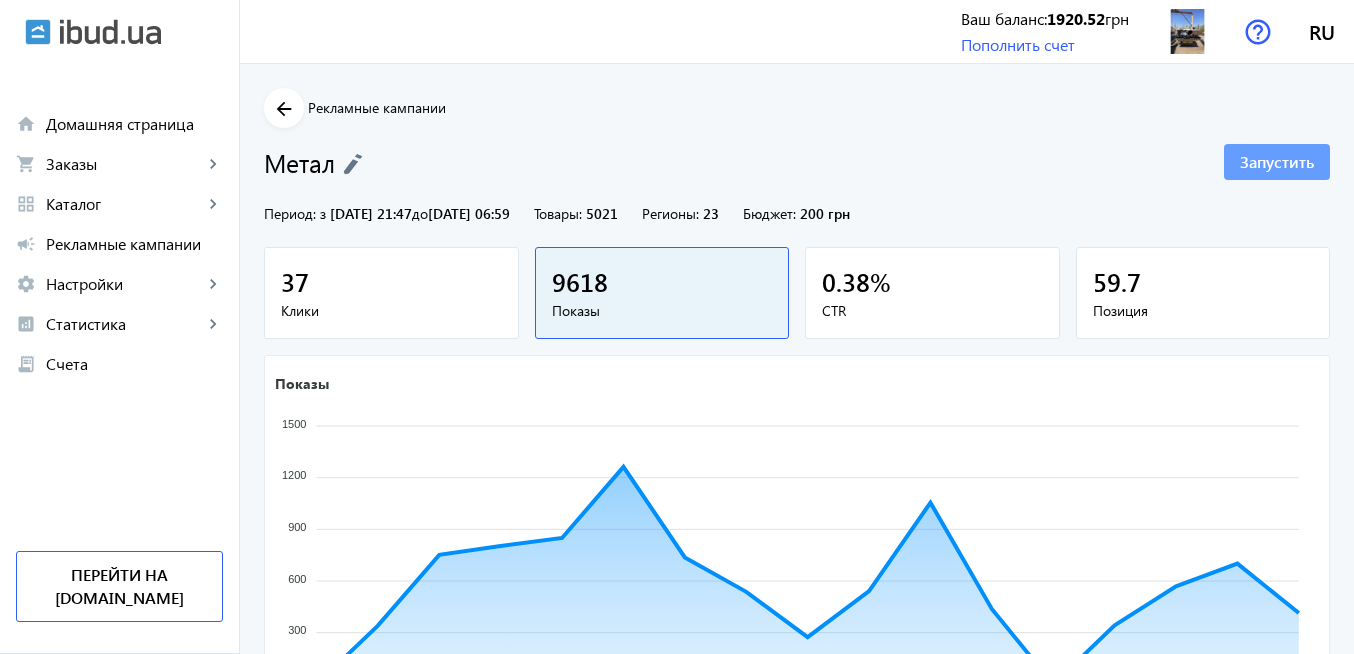 click on "Запустить" 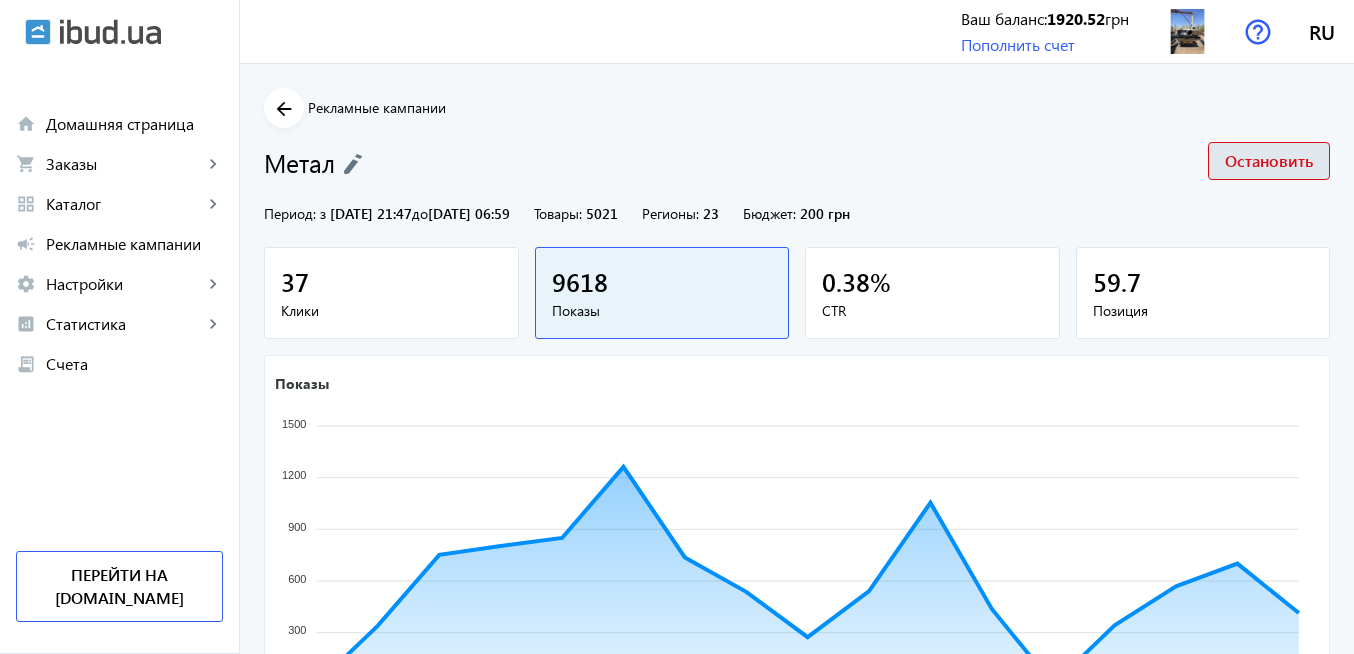 click 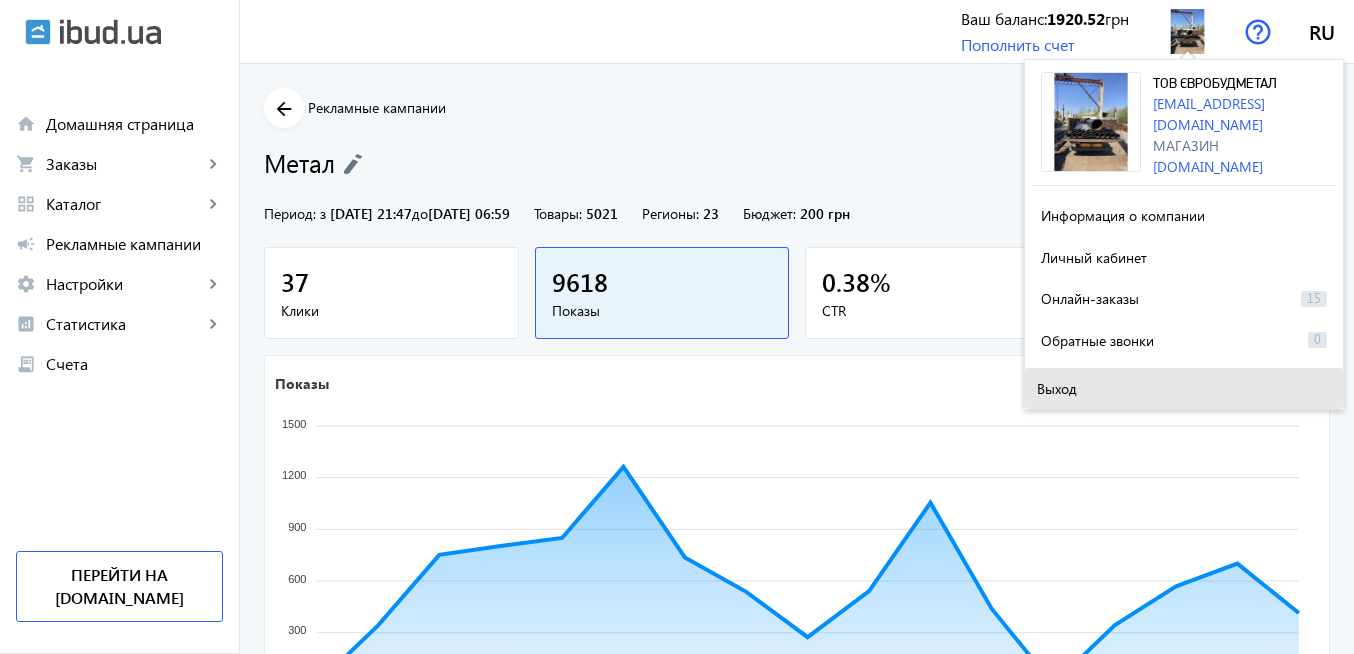 click on "Выход" 